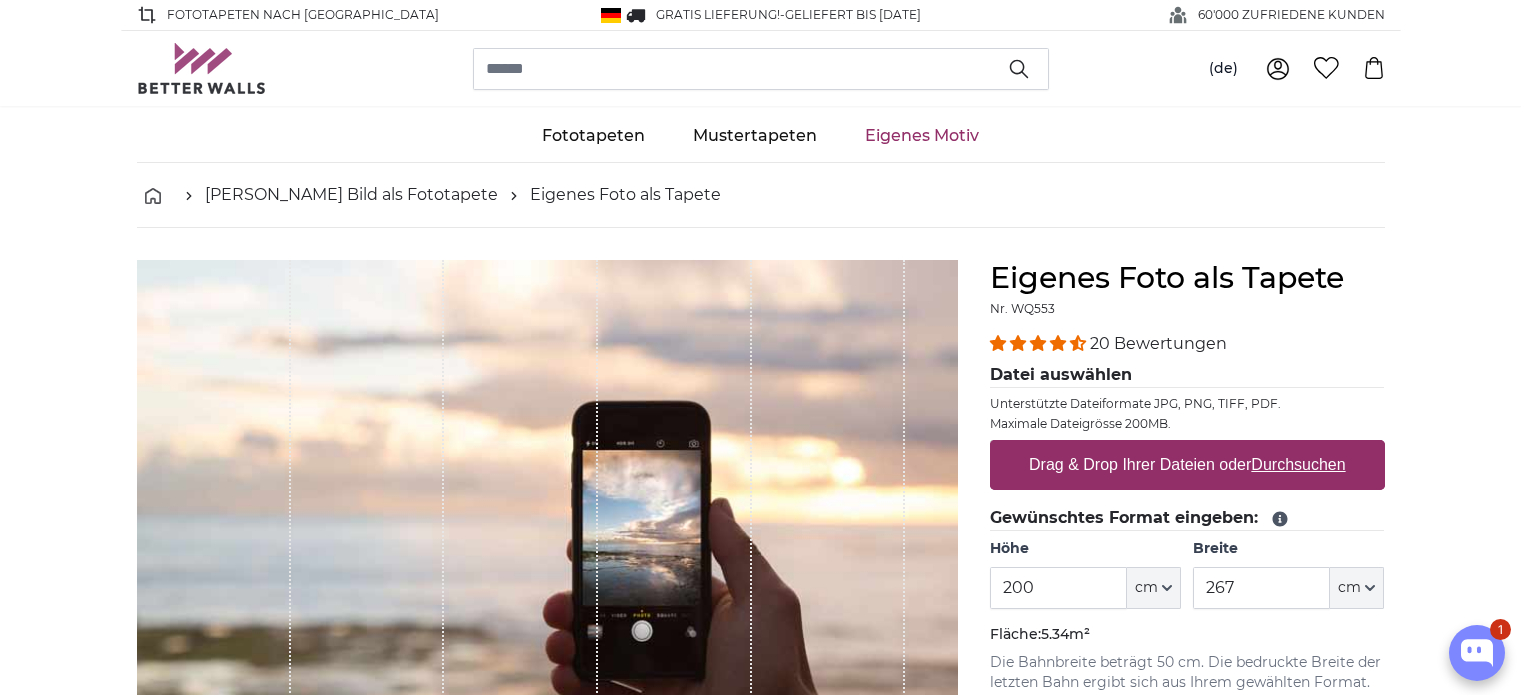 scroll, scrollTop: 200, scrollLeft: 0, axis: vertical 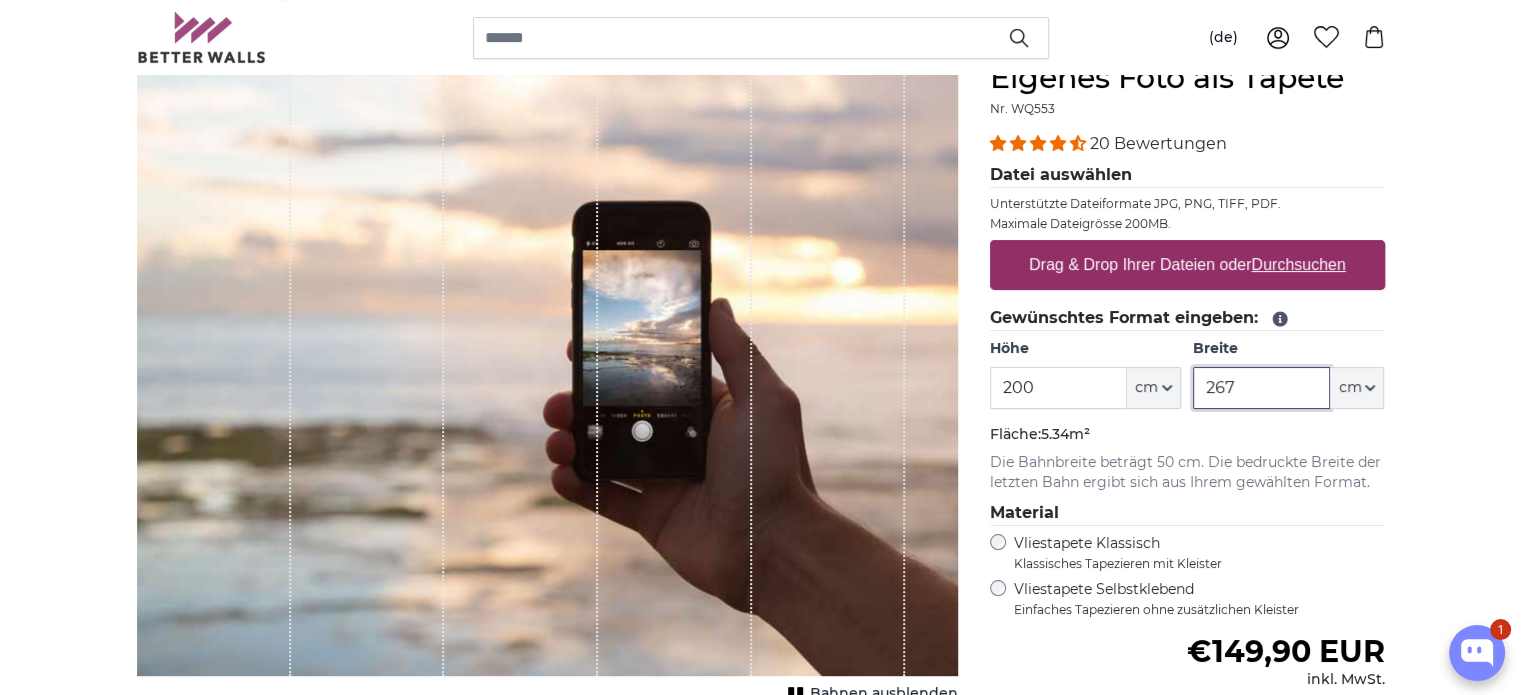 drag, startPoint x: 1256, startPoint y: 383, endPoint x: 1076, endPoint y: 381, distance: 180.01111 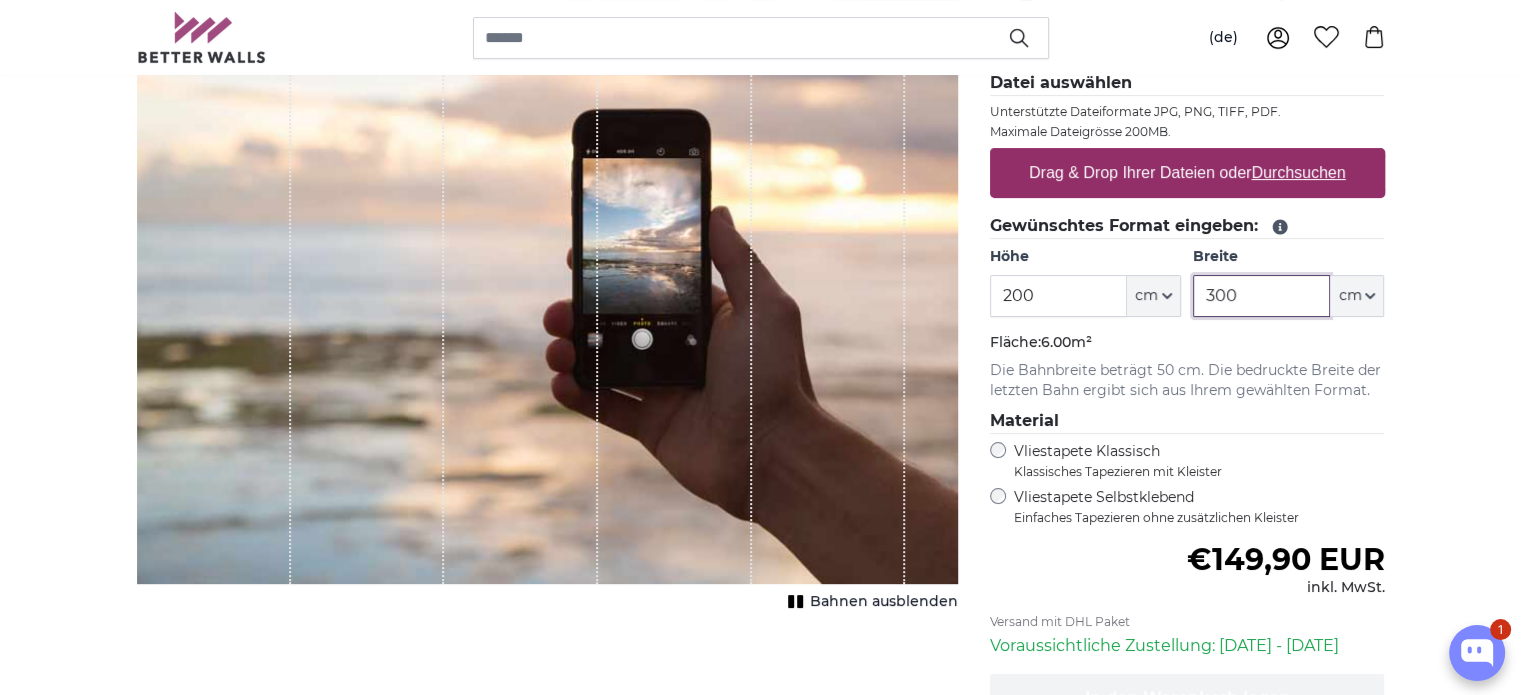 scroll, scrollTop: 300, scrollLeft: 0, axis: vertical 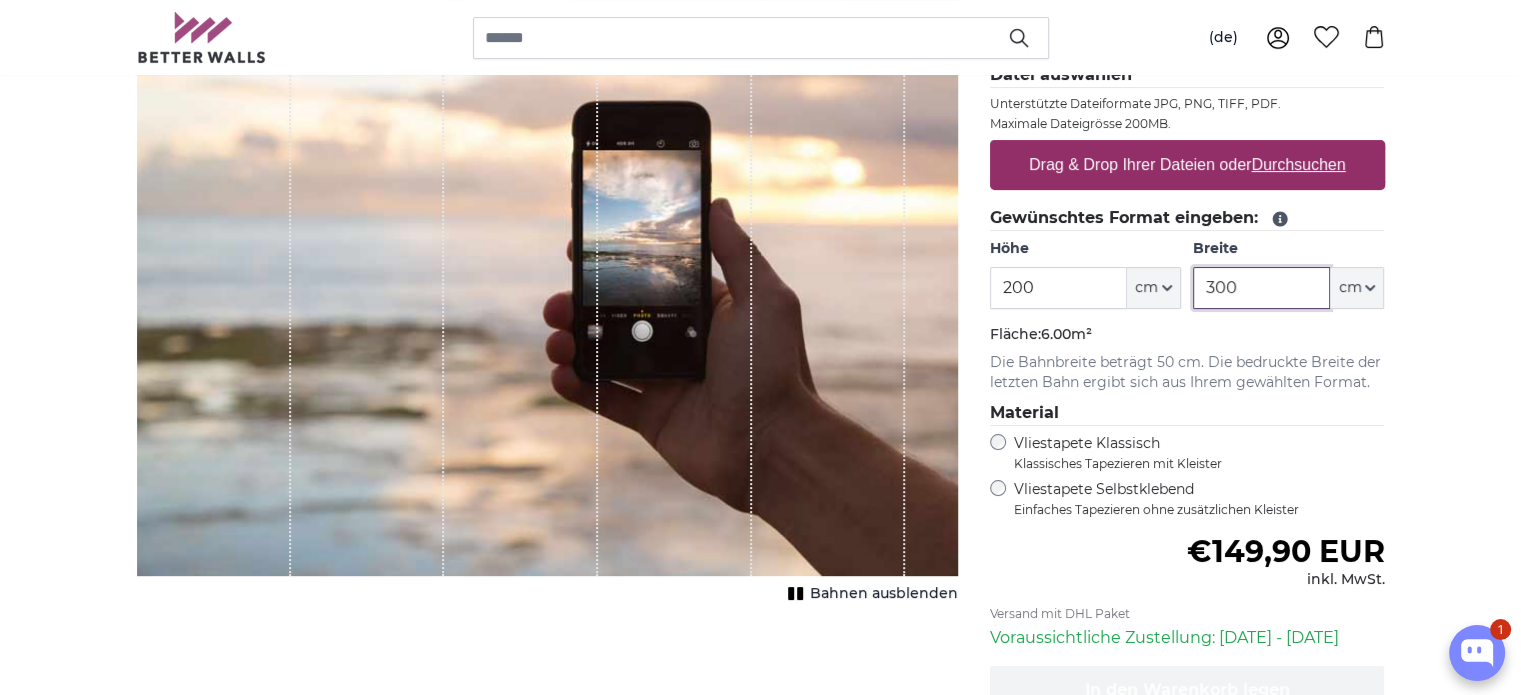 type on "300" 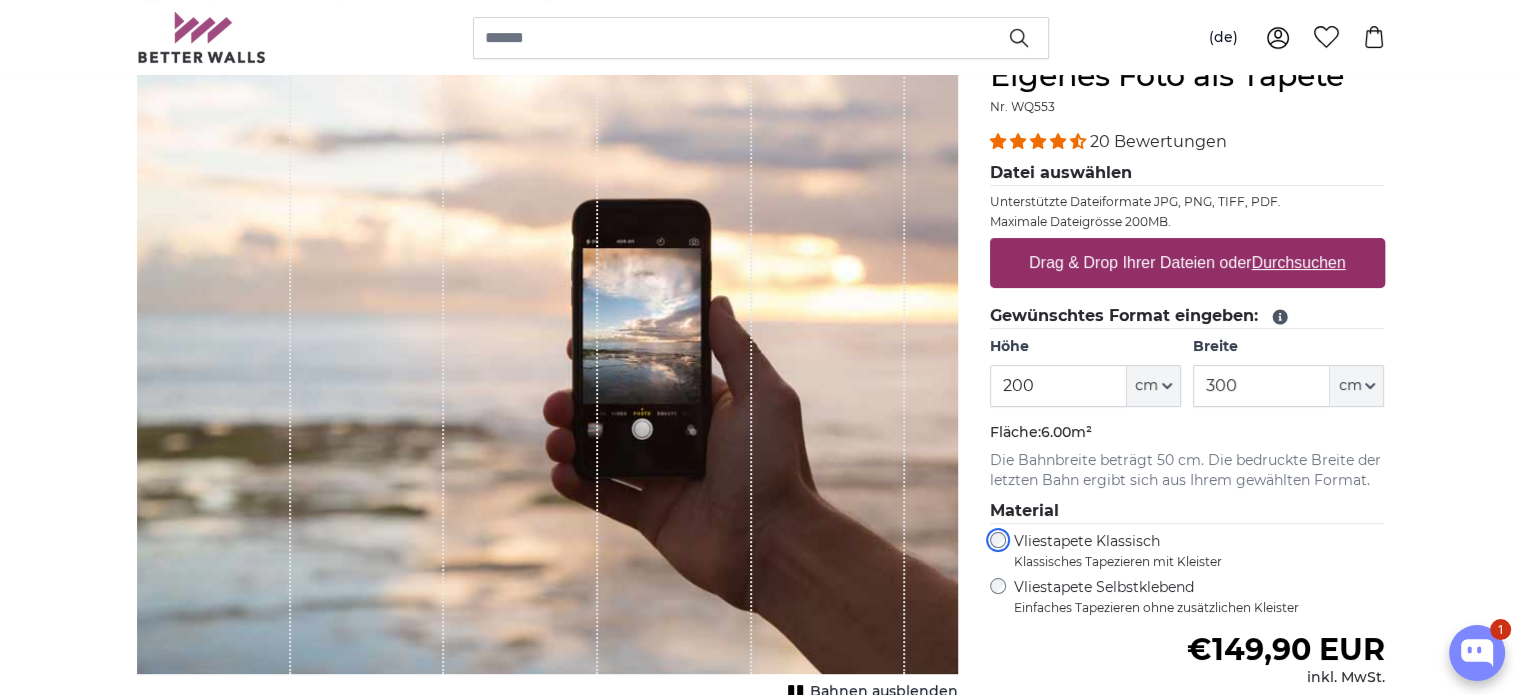 scroll, scrollTop: 200, scrollLeft: 0, axis: vertical 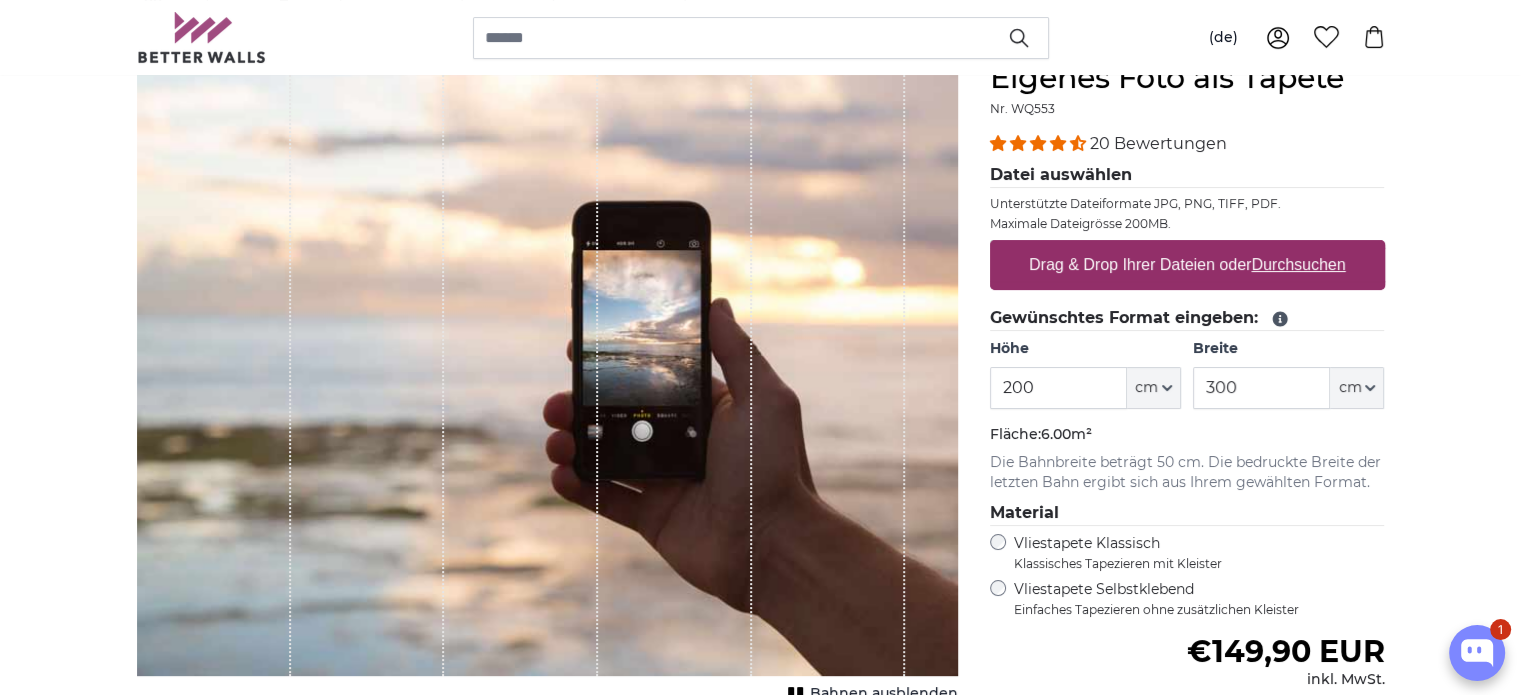 click on "Drag & Drop Ihrer Dateien oder  Durchsuchen" at bounding box center [1187, 265] 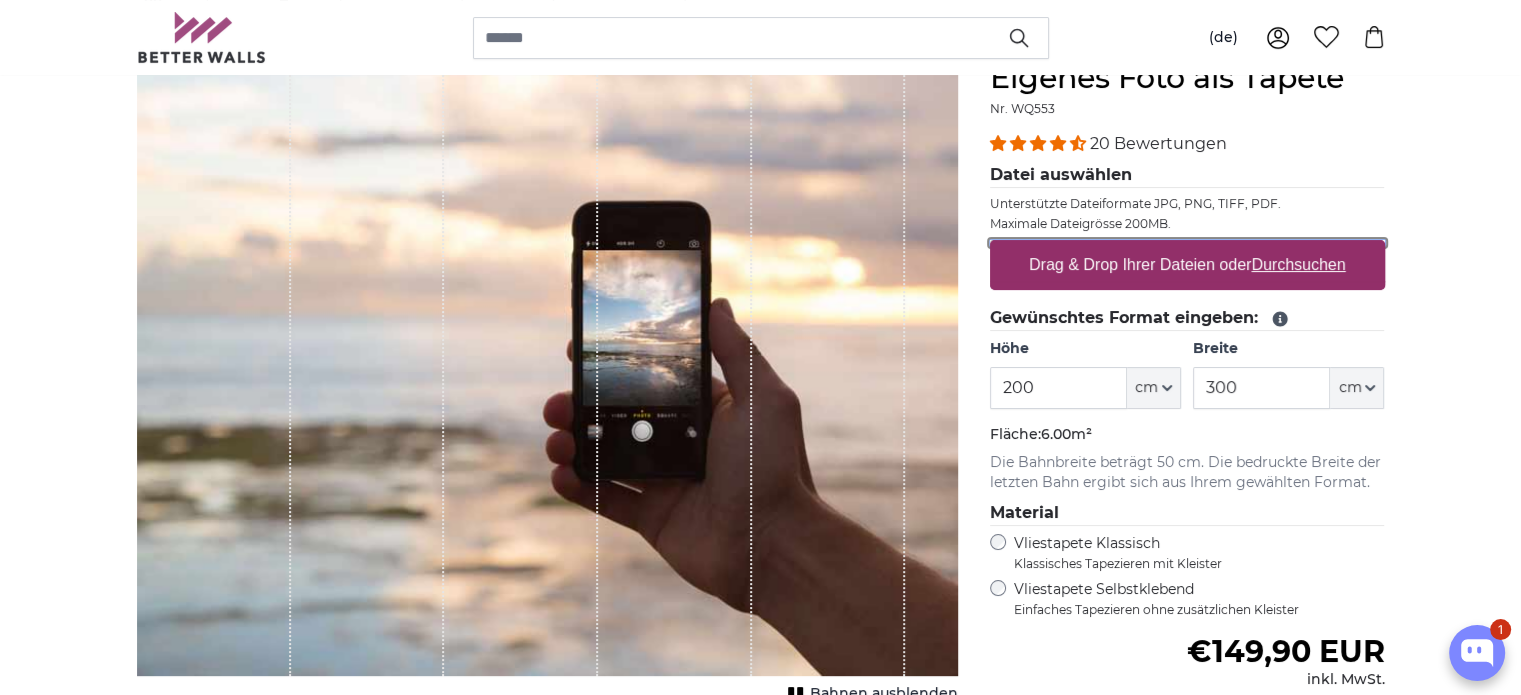 type on "**********" 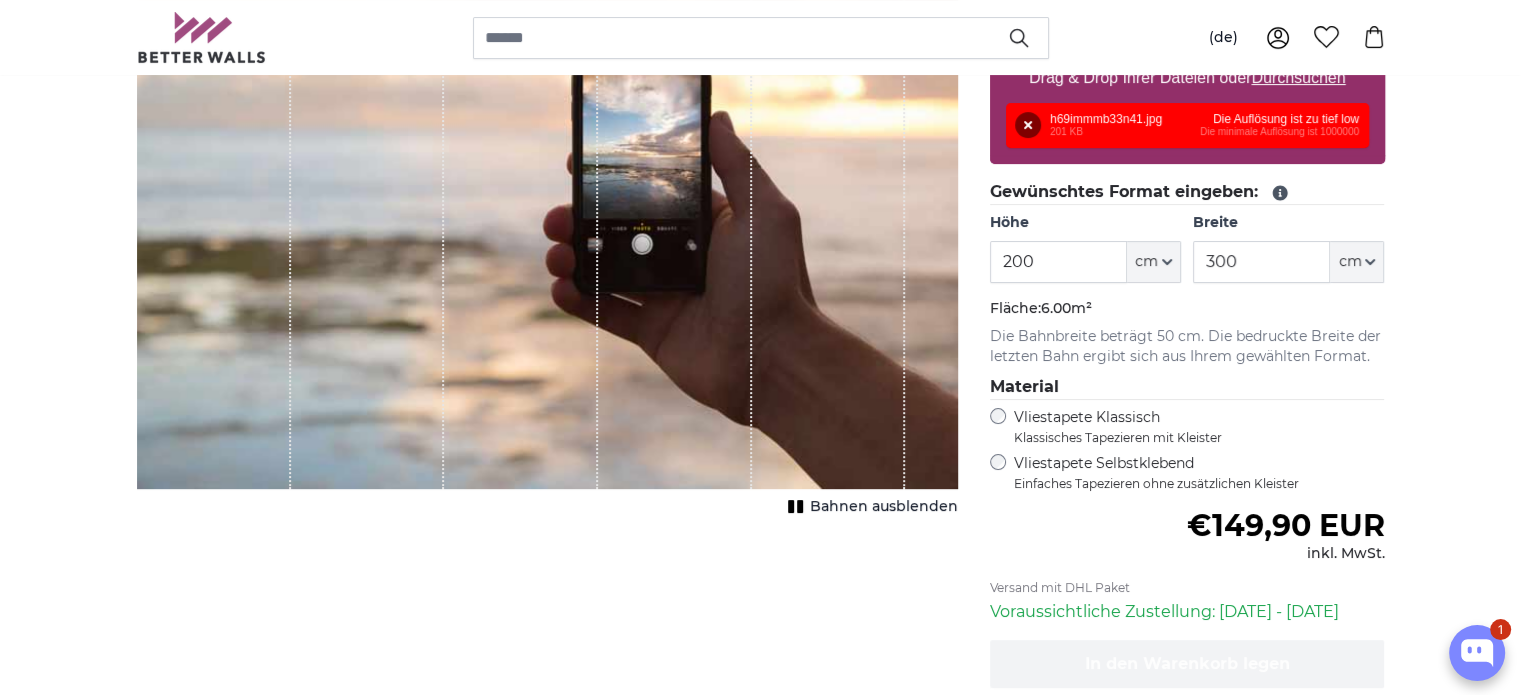 scroll, scrollTop: 300, scrollLeft: 0, axis: vertical 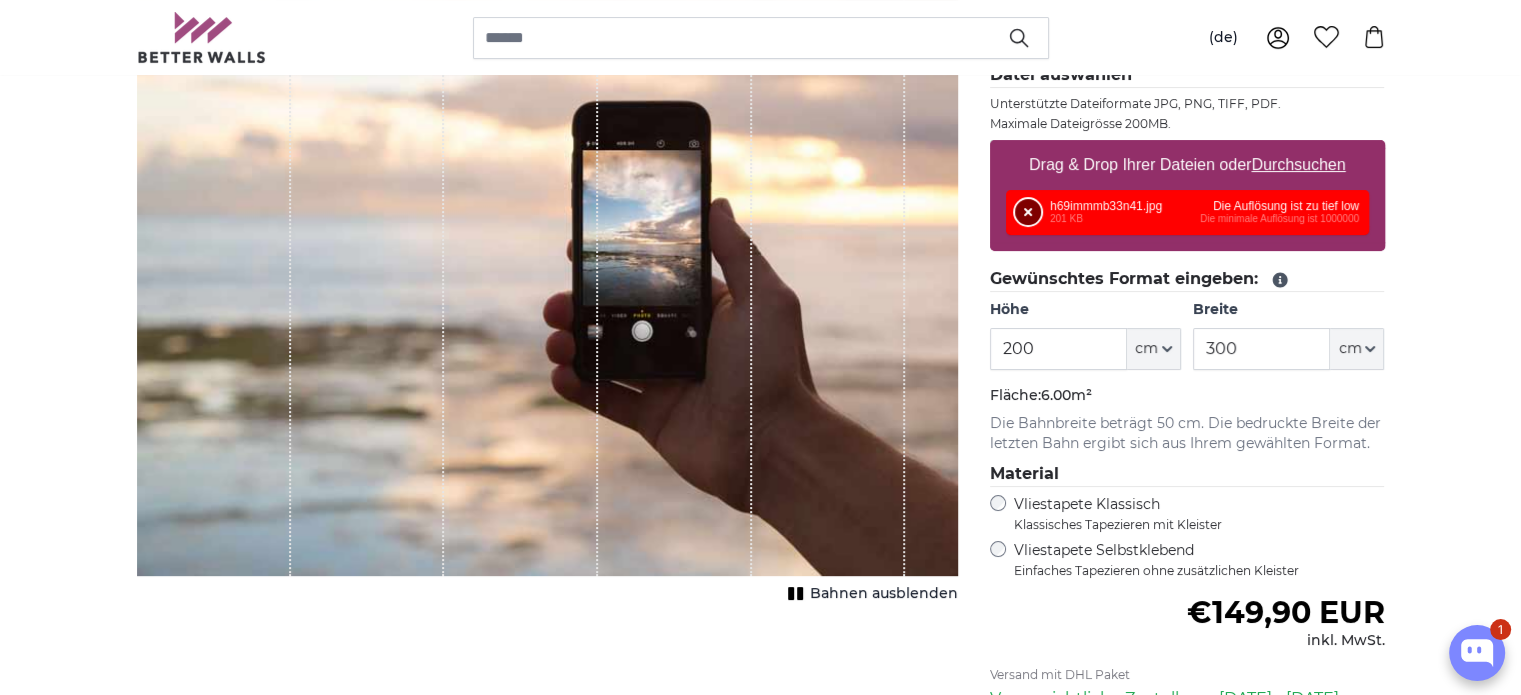 click on "Entfernen" at bounding box center (1028, 212) 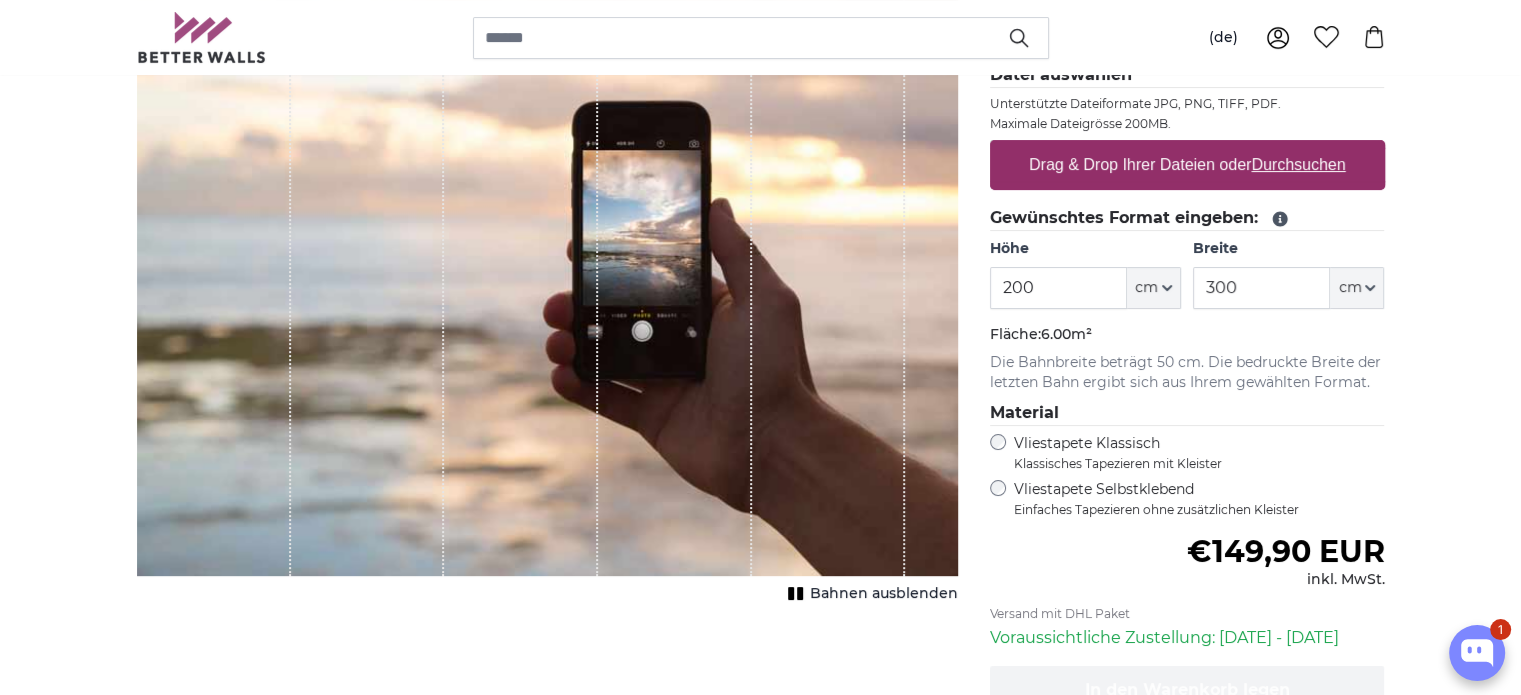 click on "Durchsuchen" at bounding box center [1298, 164] 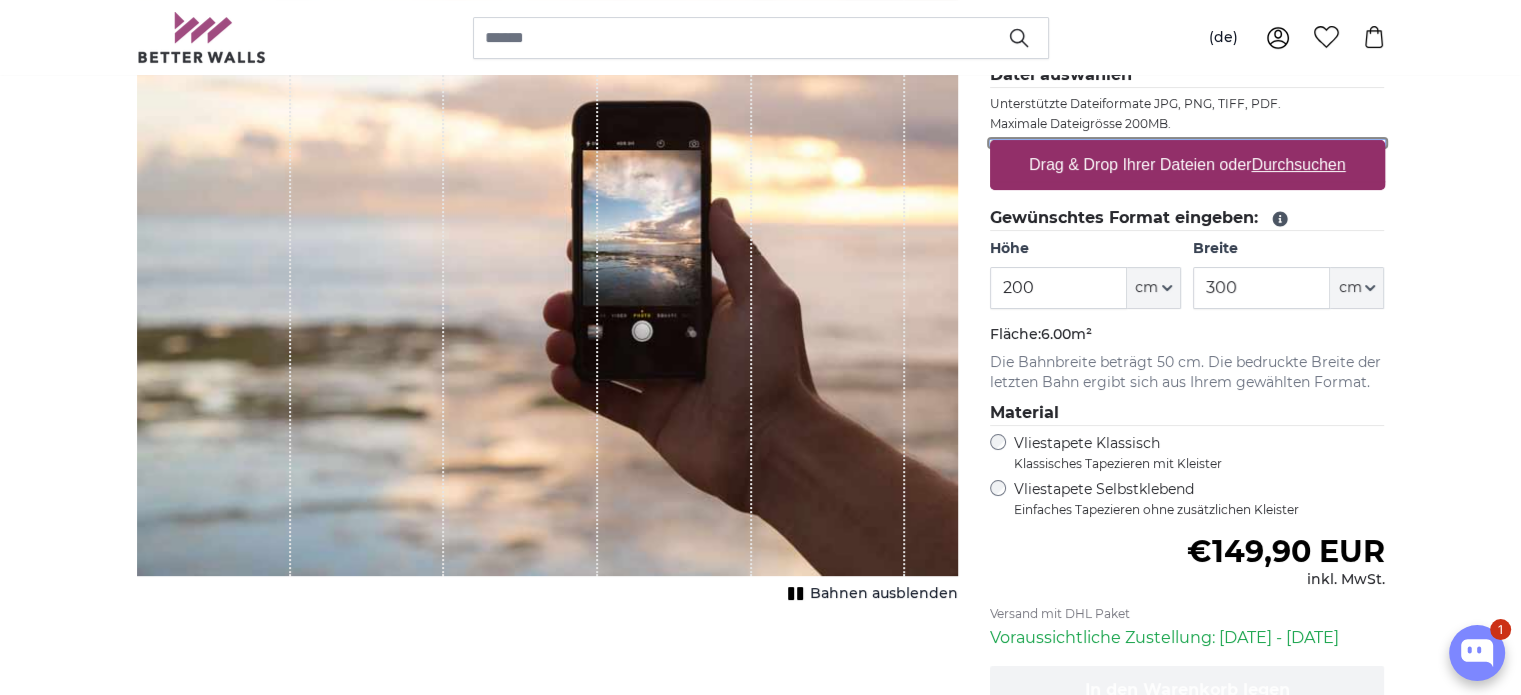 click on "Drag & Drop Ihrer Dateien oder  Durchsuchen" at bounding box center [1187, 143] 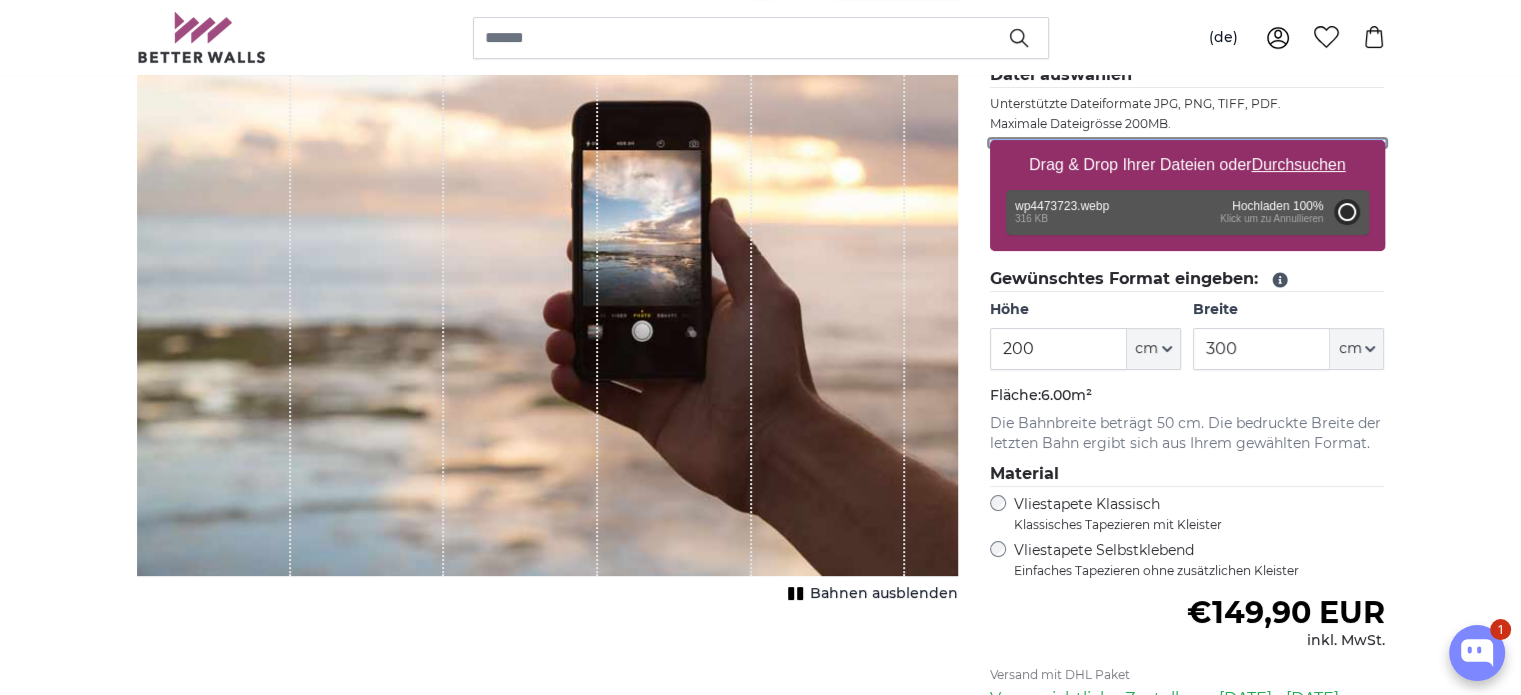 type on "103" 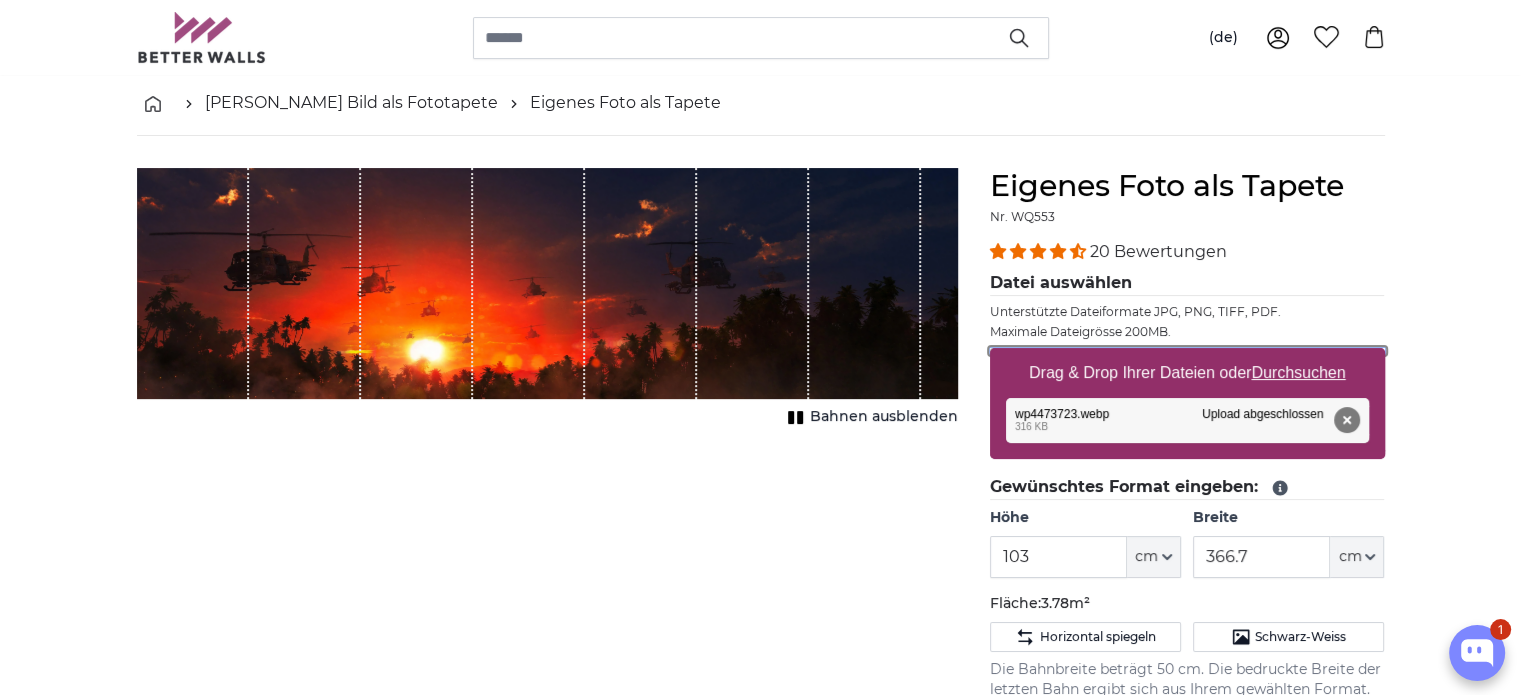 scroll, scrollTop: 100, scrollLeft: 0, axis: vertical 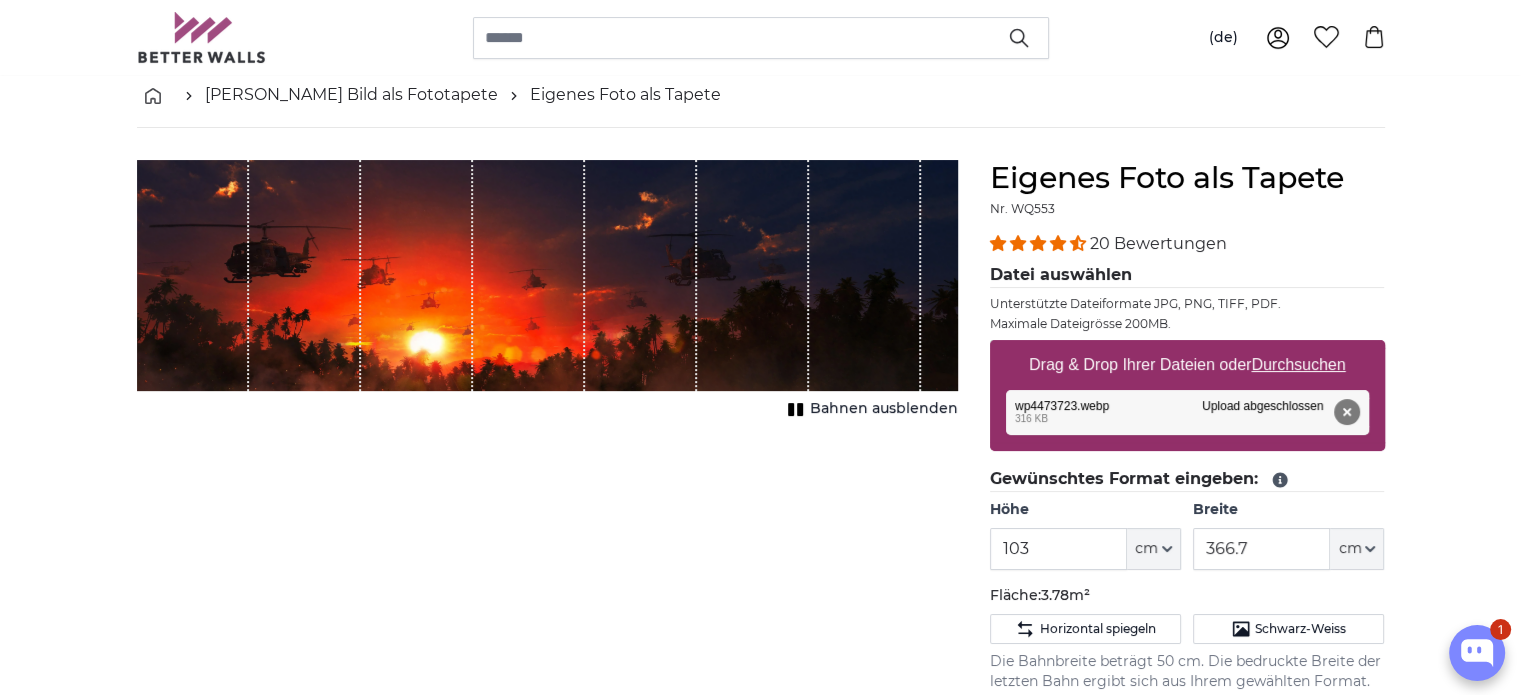 click at bounding box center (547, 275) 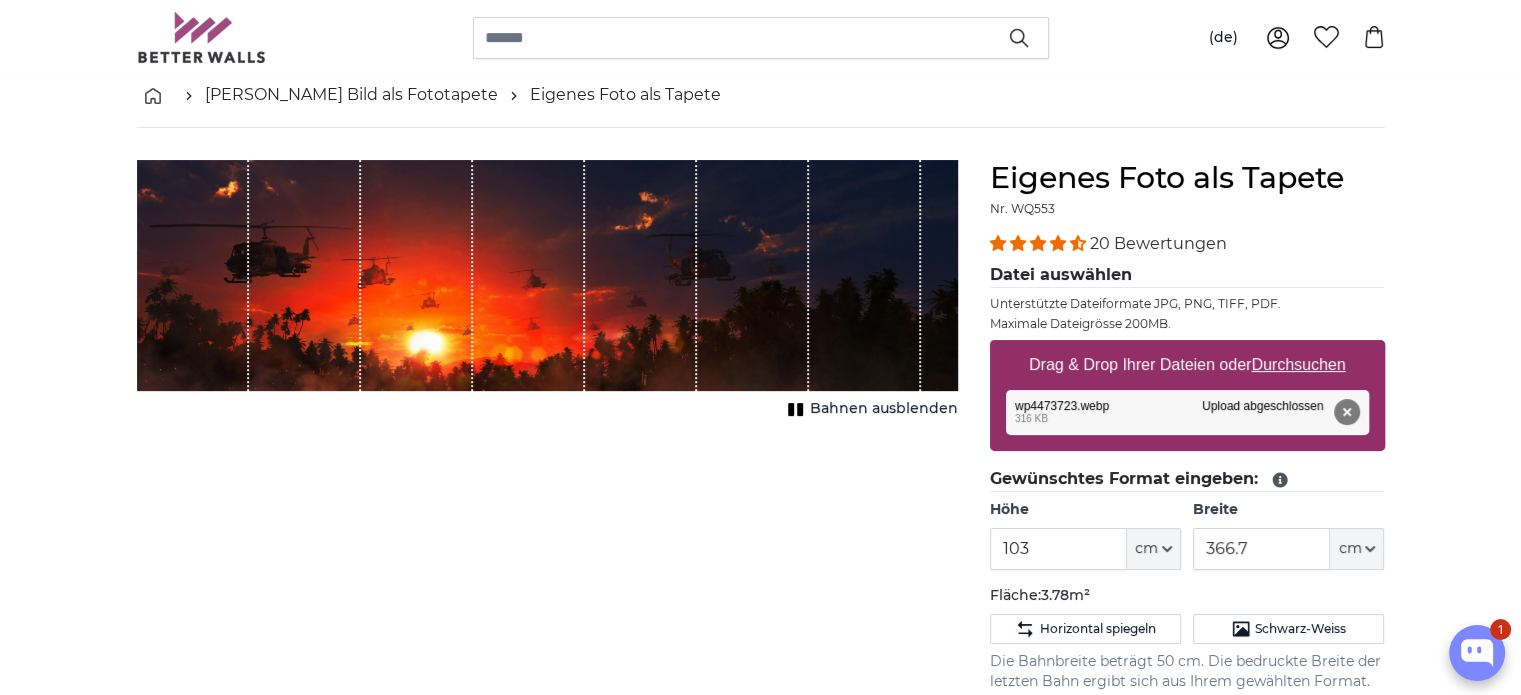 click on "Bahnen ausblenden" at bounding box center (884, 409) 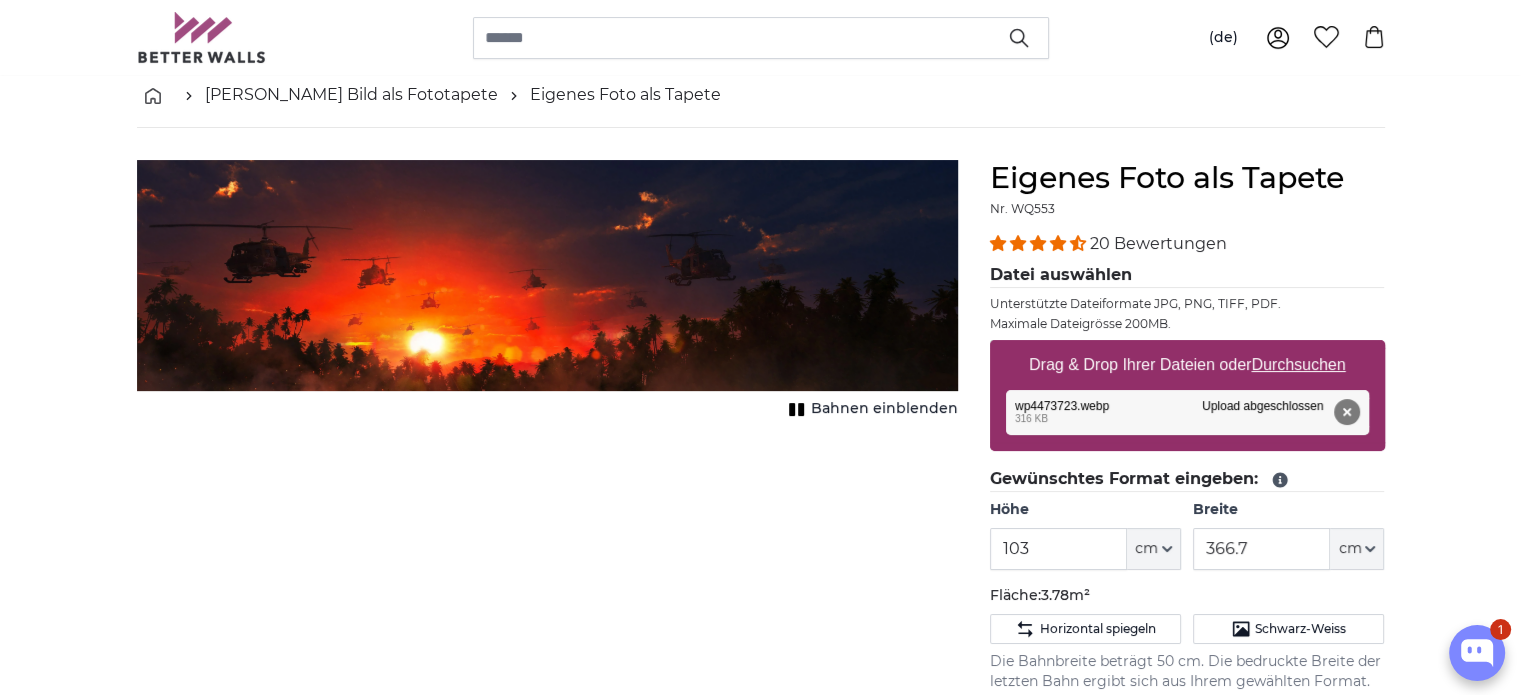 click on "Bahnen einblenden" at bounding box center (884, 409) 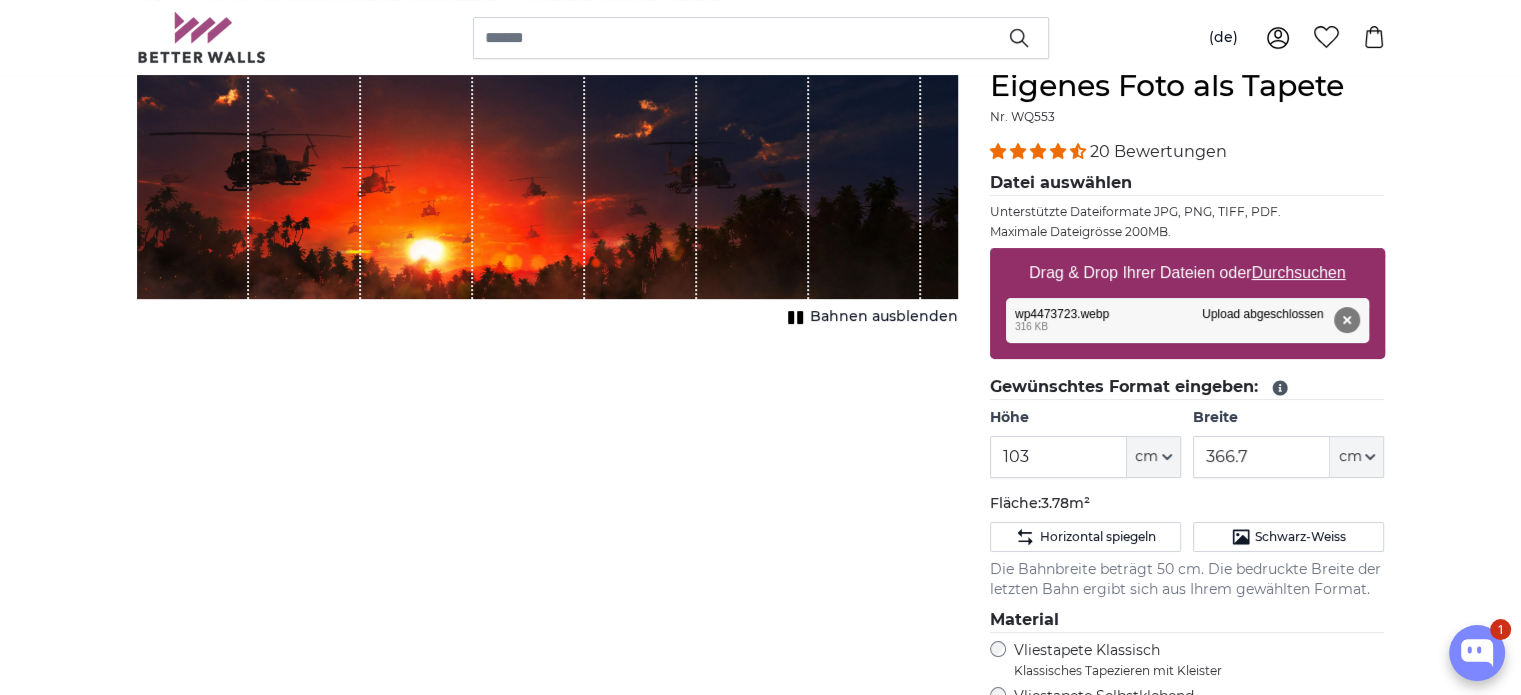 scroll, scrollTop: 200, scrollLeft: 0, axis: vertical 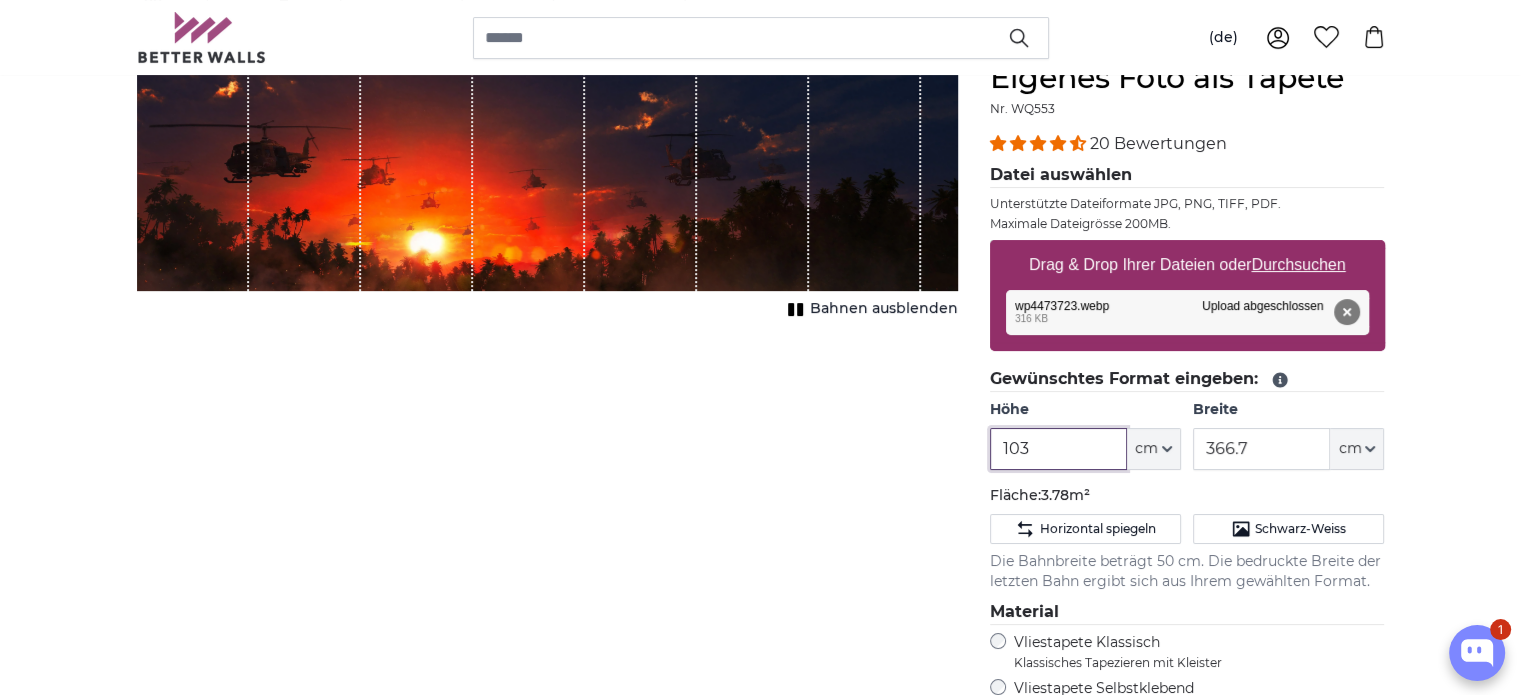 drag, startPoint x: 1038, startPoint y: 456, endPoint x: 957, endPoint y: 454, distance: 81.02469 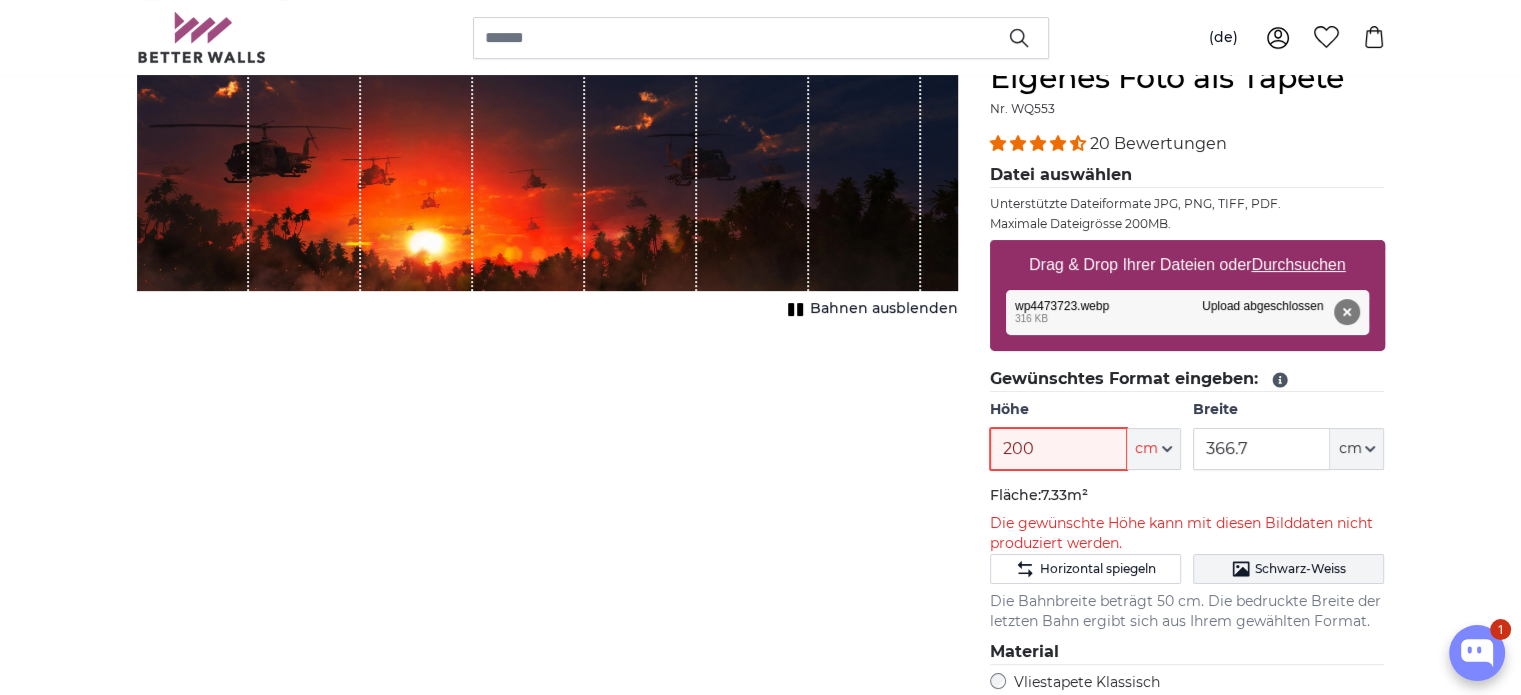 type on "200" 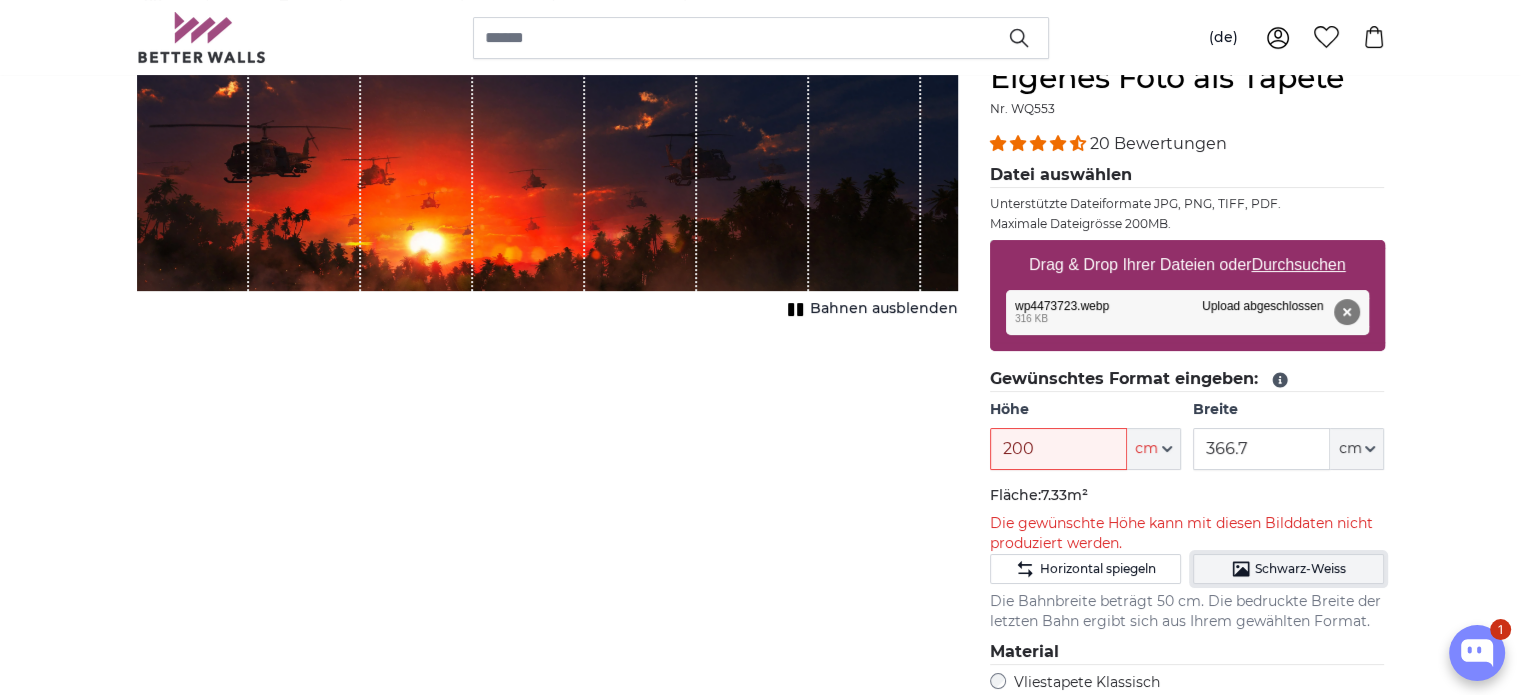click on "Schwarz-Weiss" 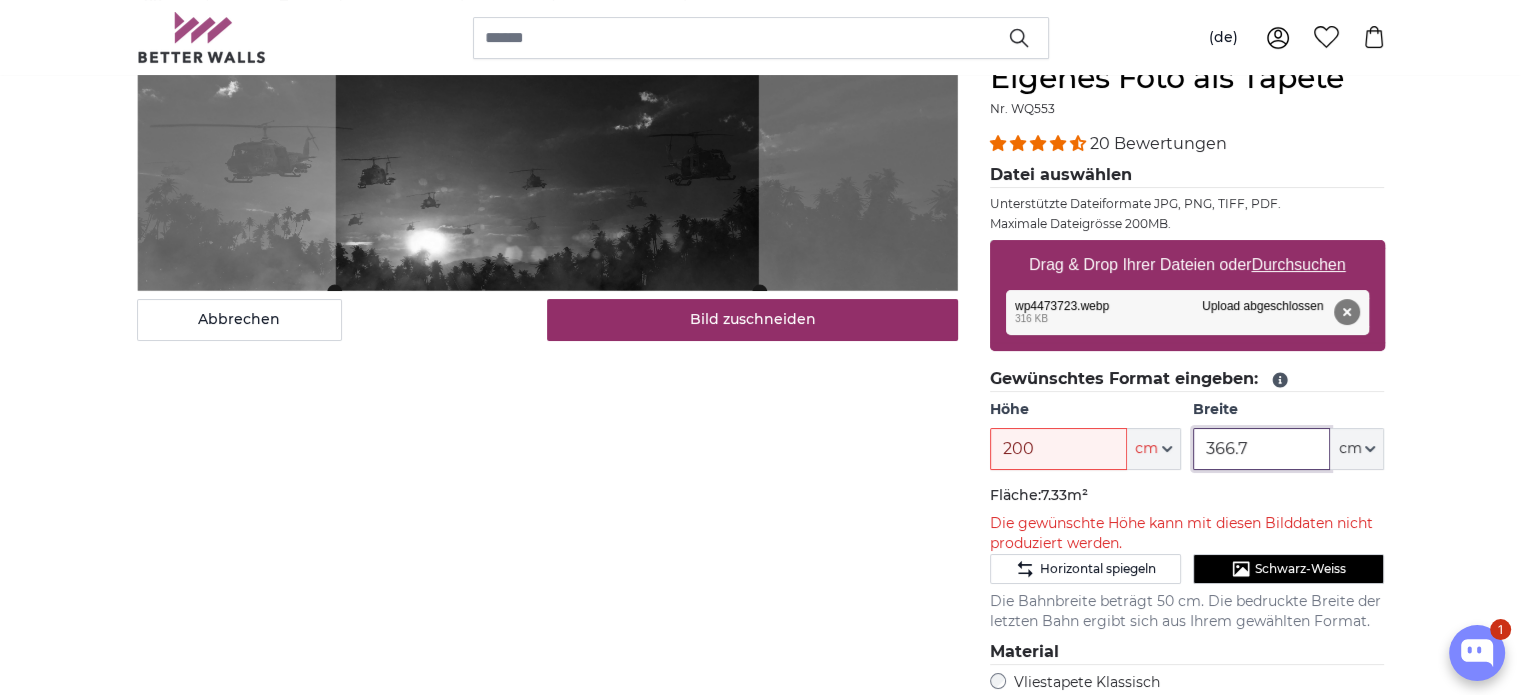 drag, startPoint x: 1276, startPoint y: 443, endPoint x: 1180, endPoint y: 447, distance: 96.0833 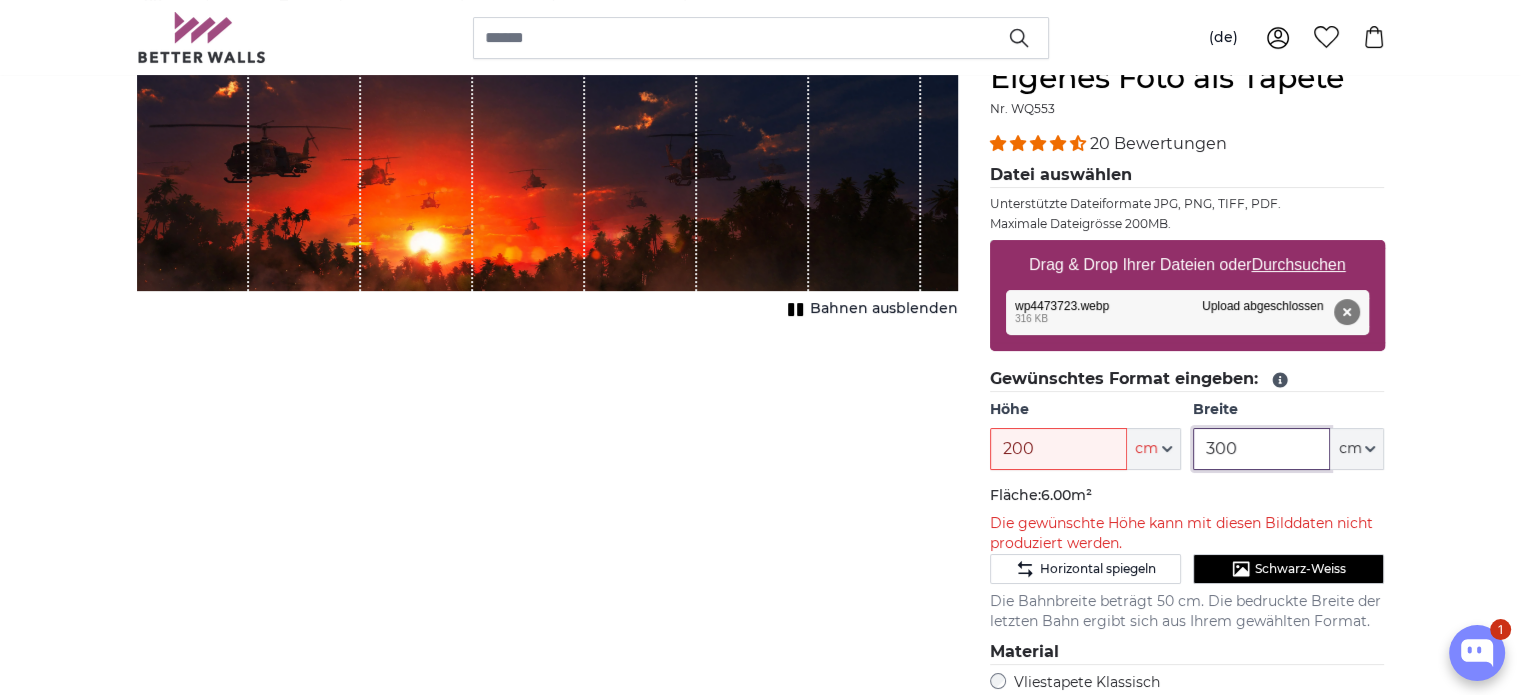 type on "300" 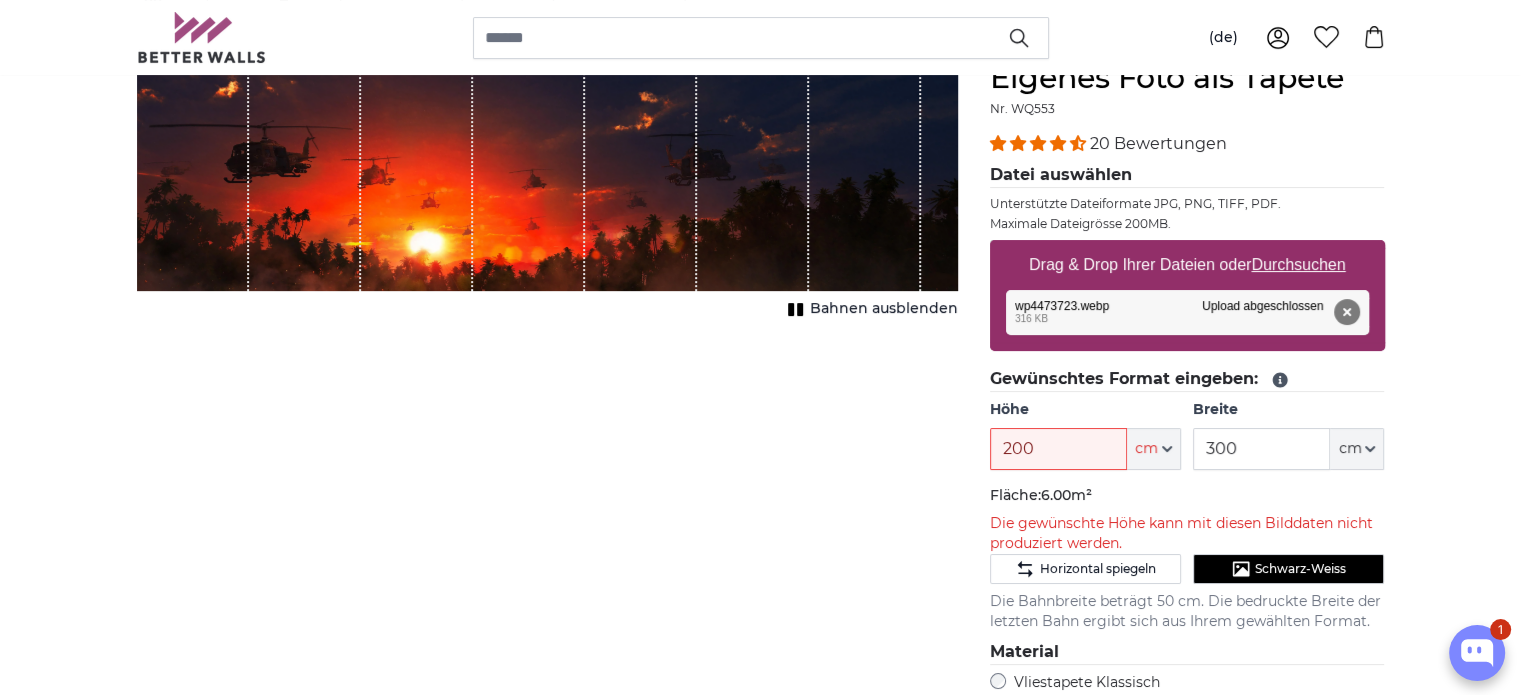 click on "Abbrechen
Bild zuschneiden
Bahnen ausblenden" at bounding box center (547, 580) 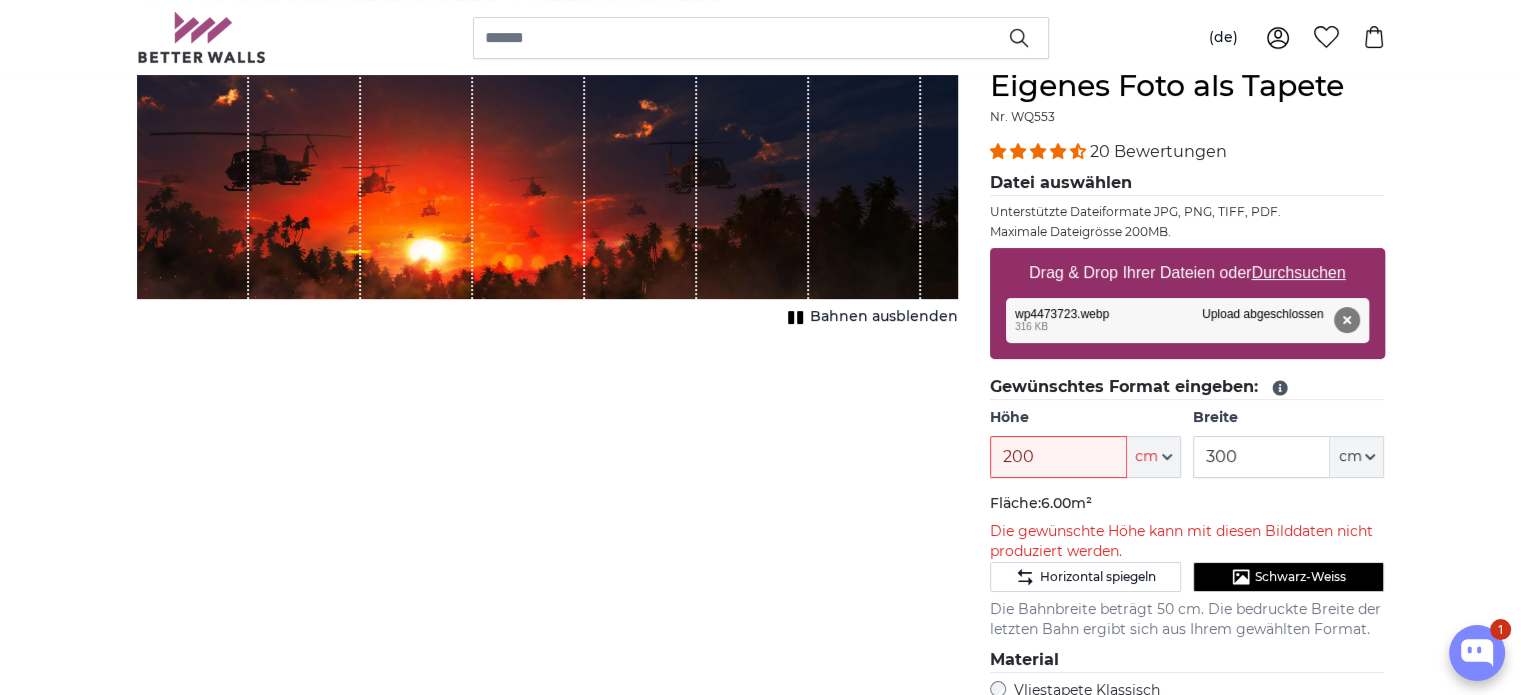 scroll, scrollTop: 200, scrollLeft: 0, axis: vertical 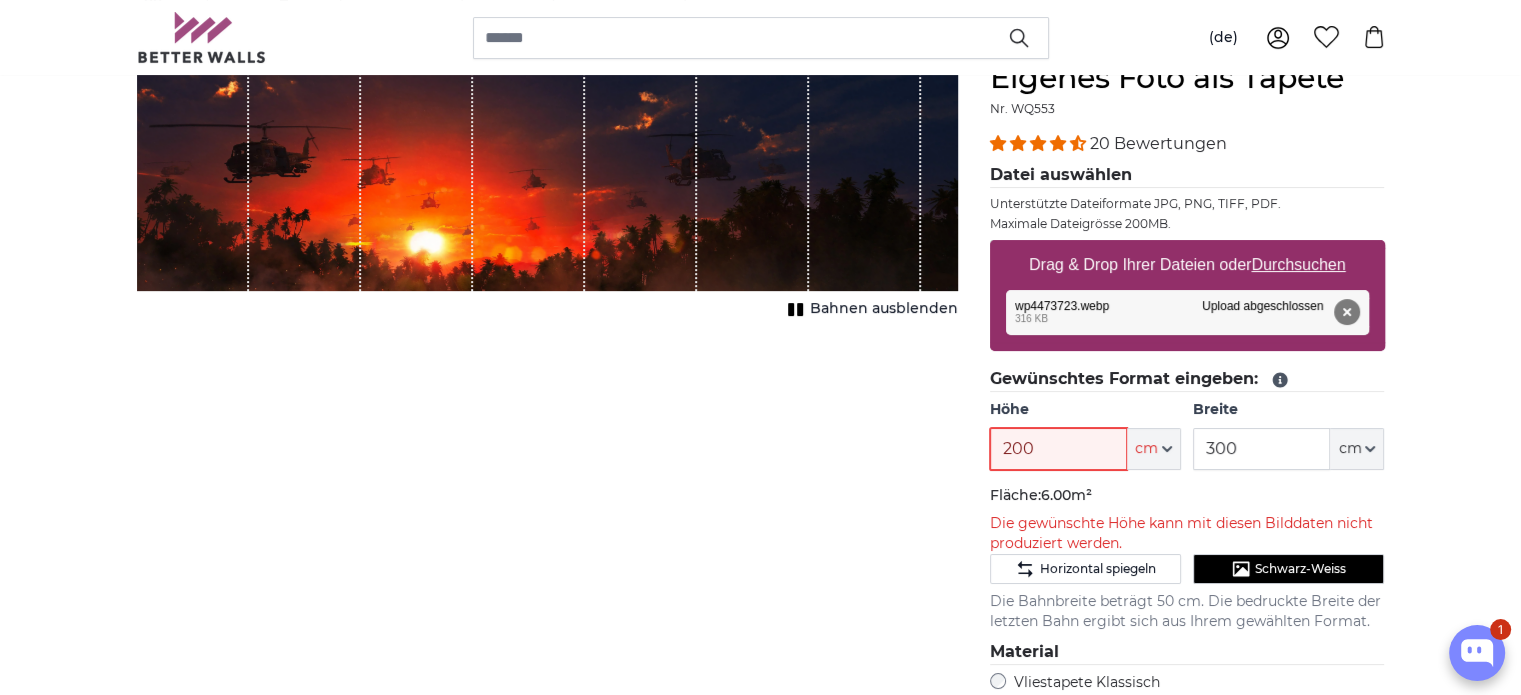 click on "200" at bounding box center (1058, 449) 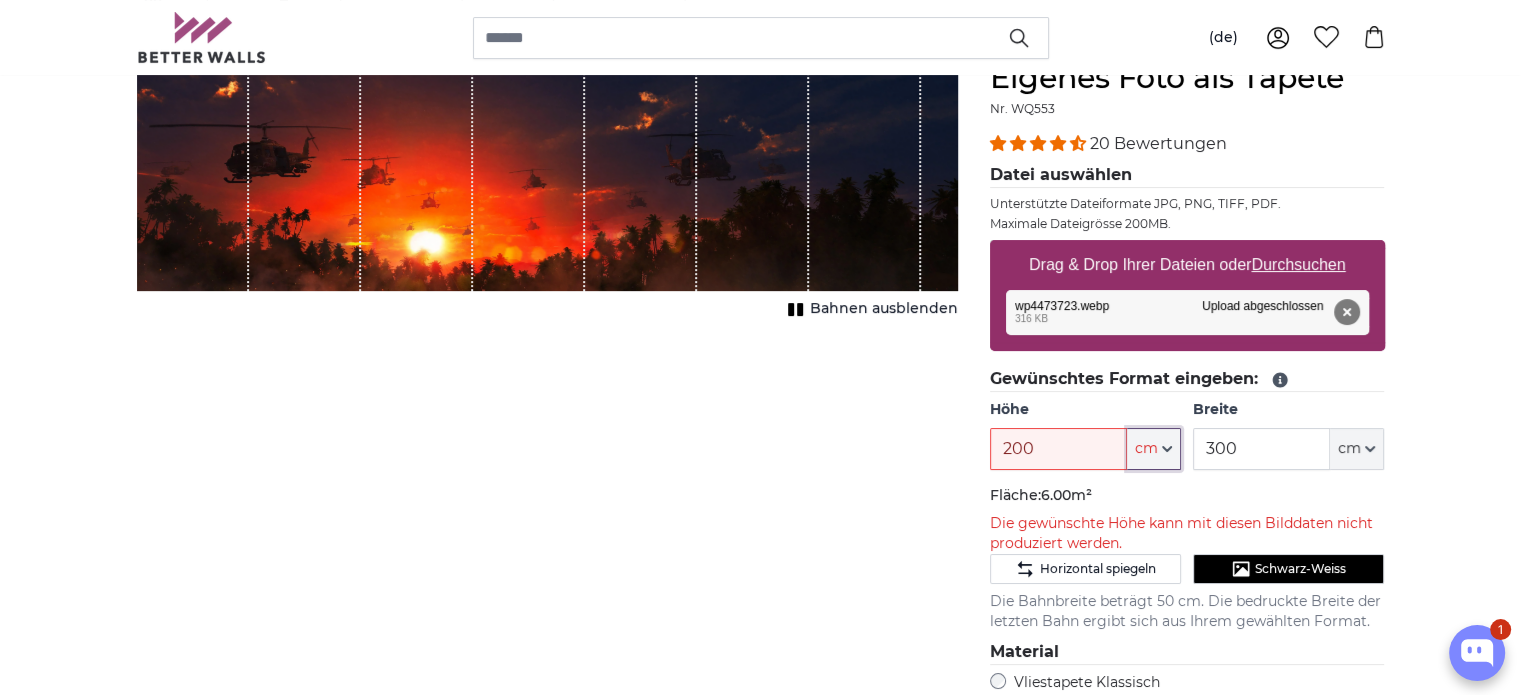 click on "cm" 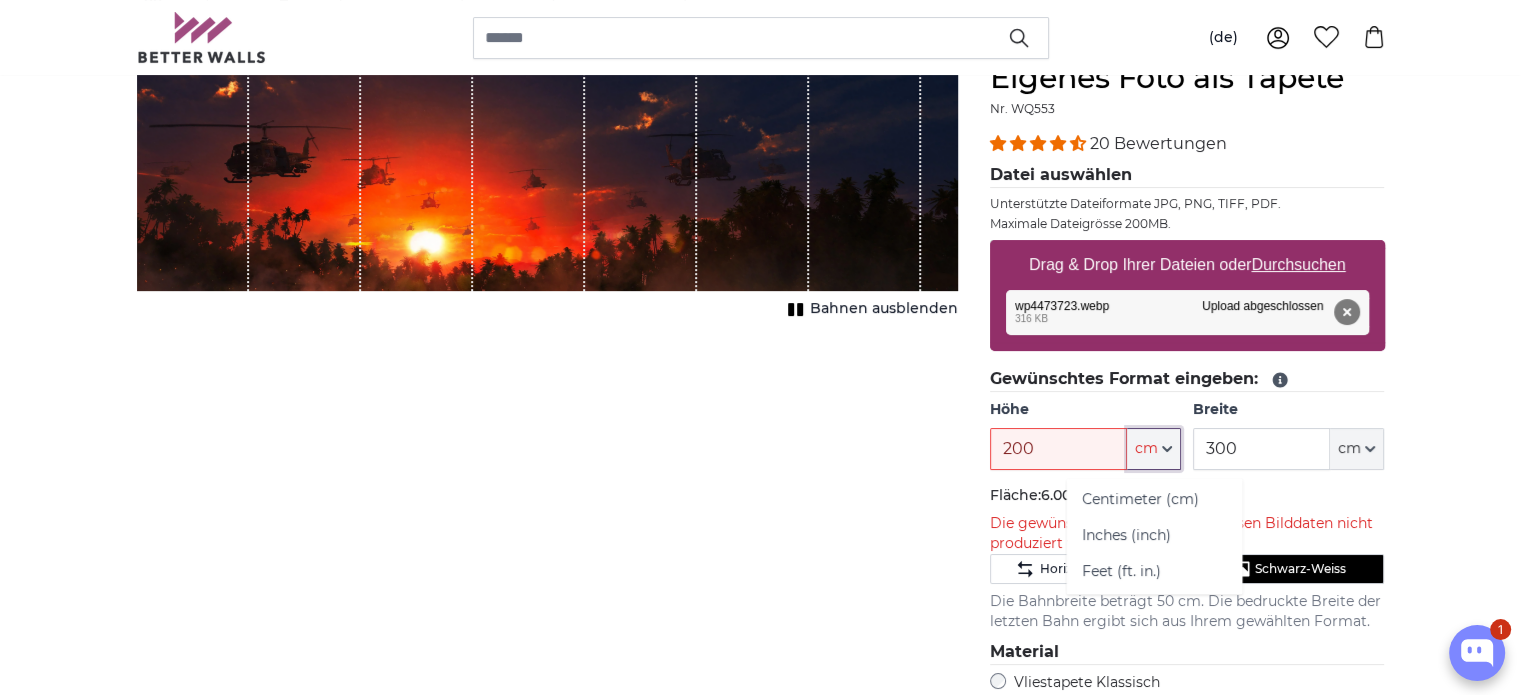 click on "cm" 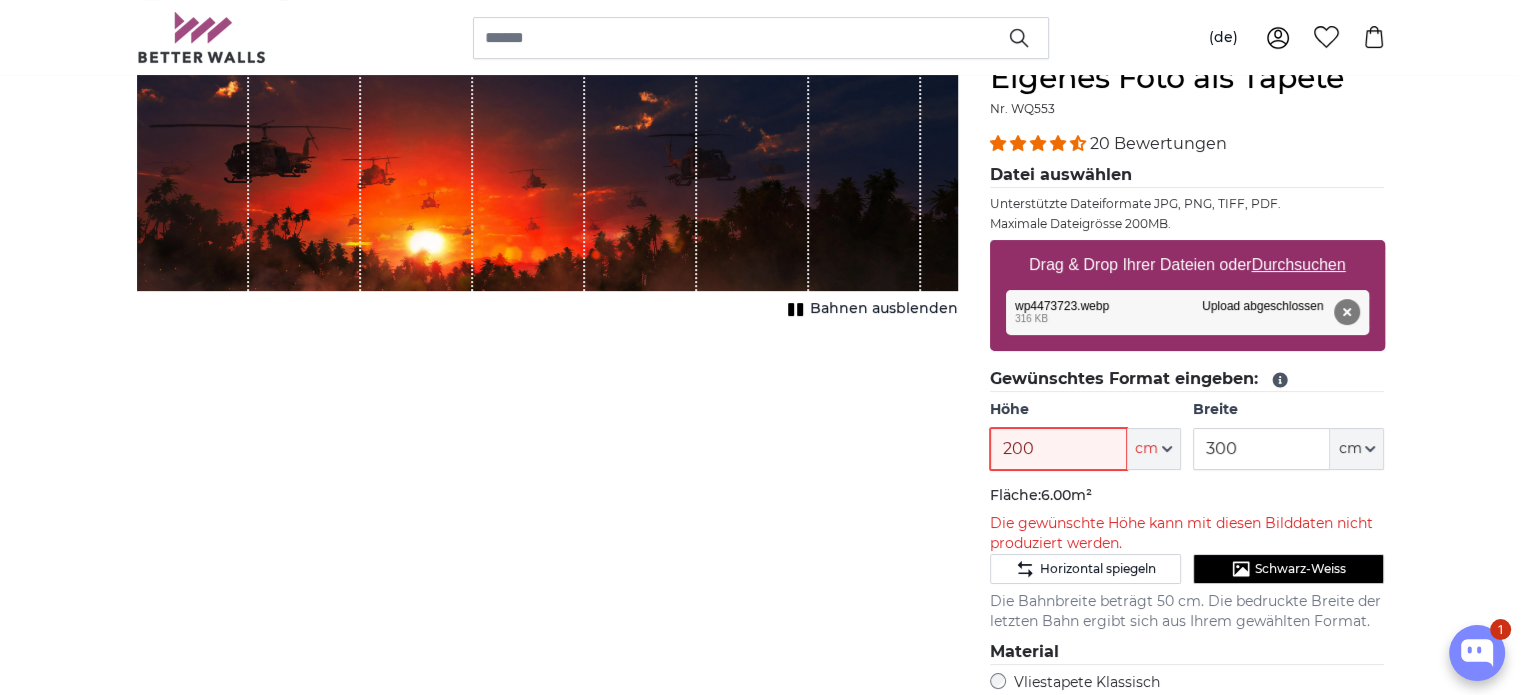click on "200" at bounding box center (1058, 449) 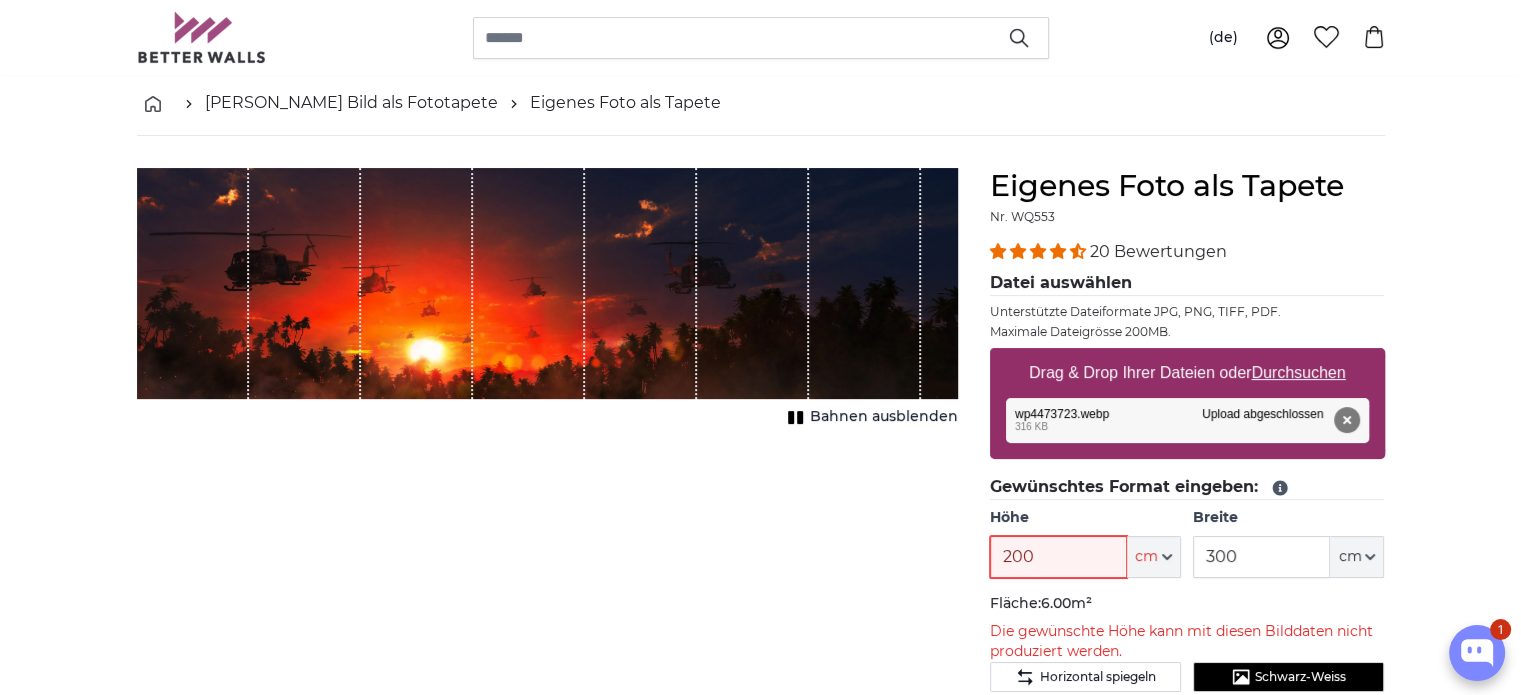 scroll, scrollTop: 100, scrollLeft: 0, axis: vertical 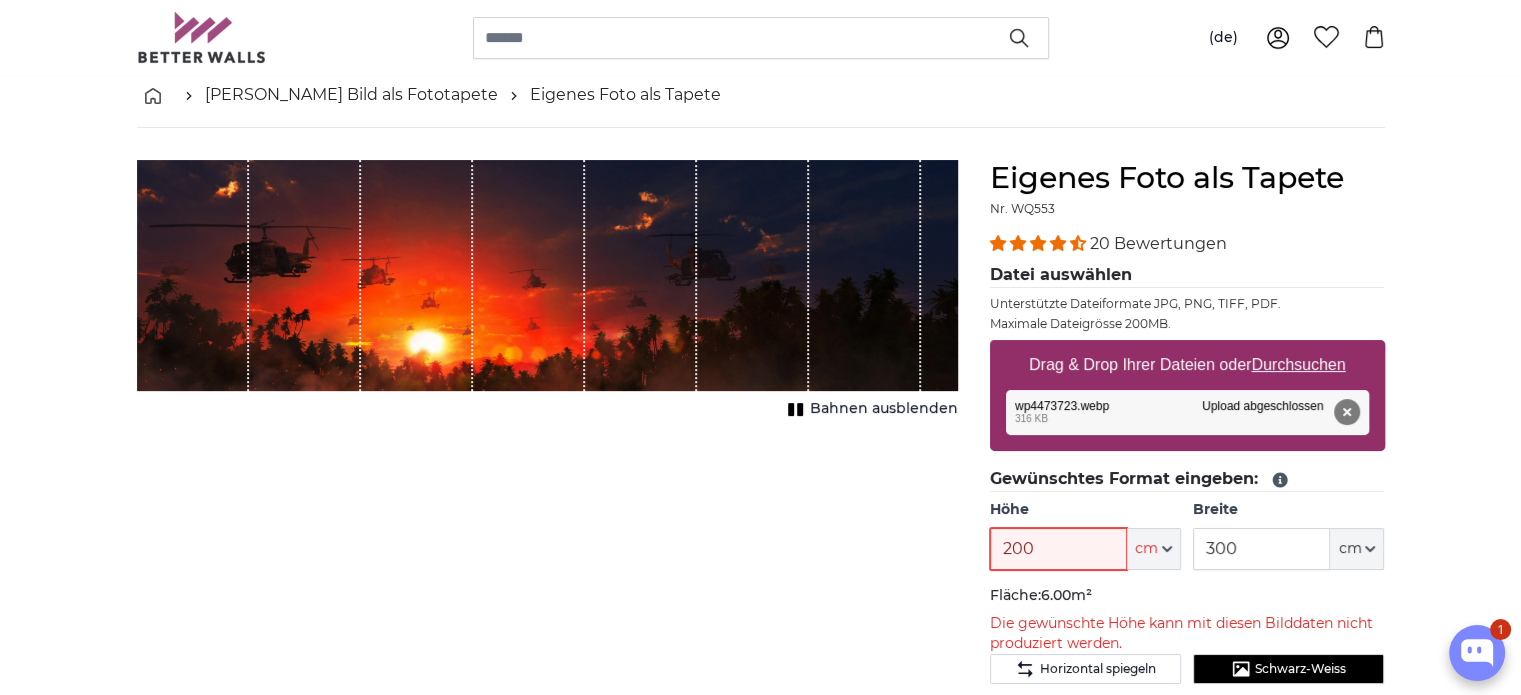 drag, startPoint x: 1062, startPoint y: 551, endPoint x: 917, endPoint y: 545, distance: 145.12408 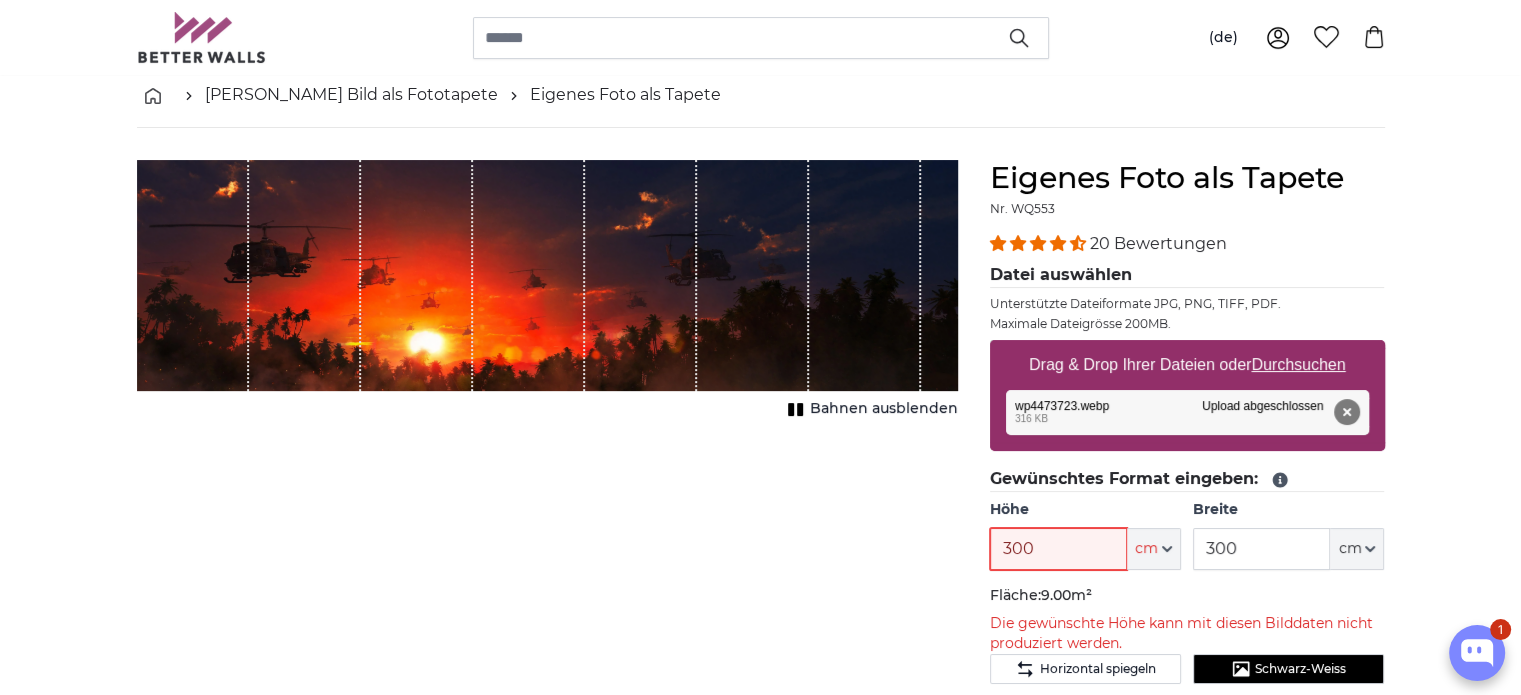 type on "300" 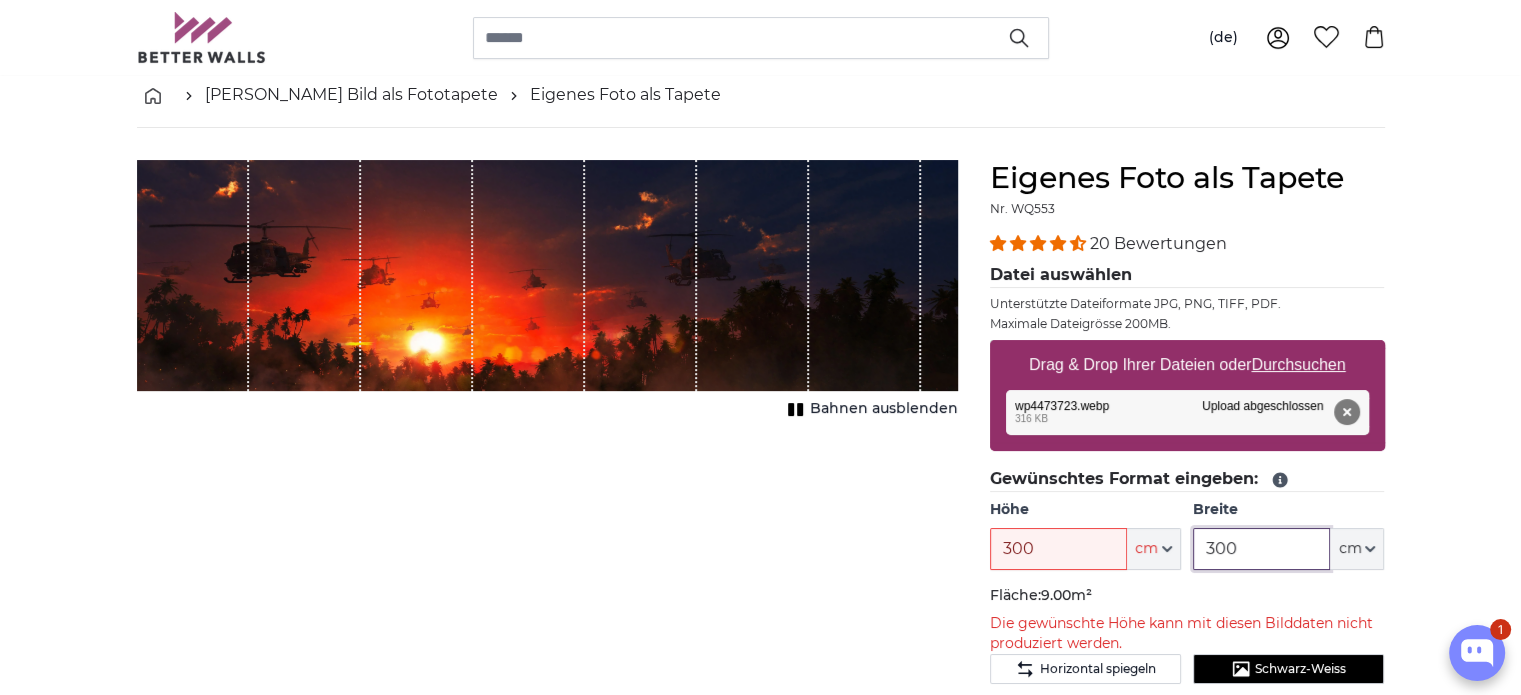 click on "300" at bounding box center [1261, 549] 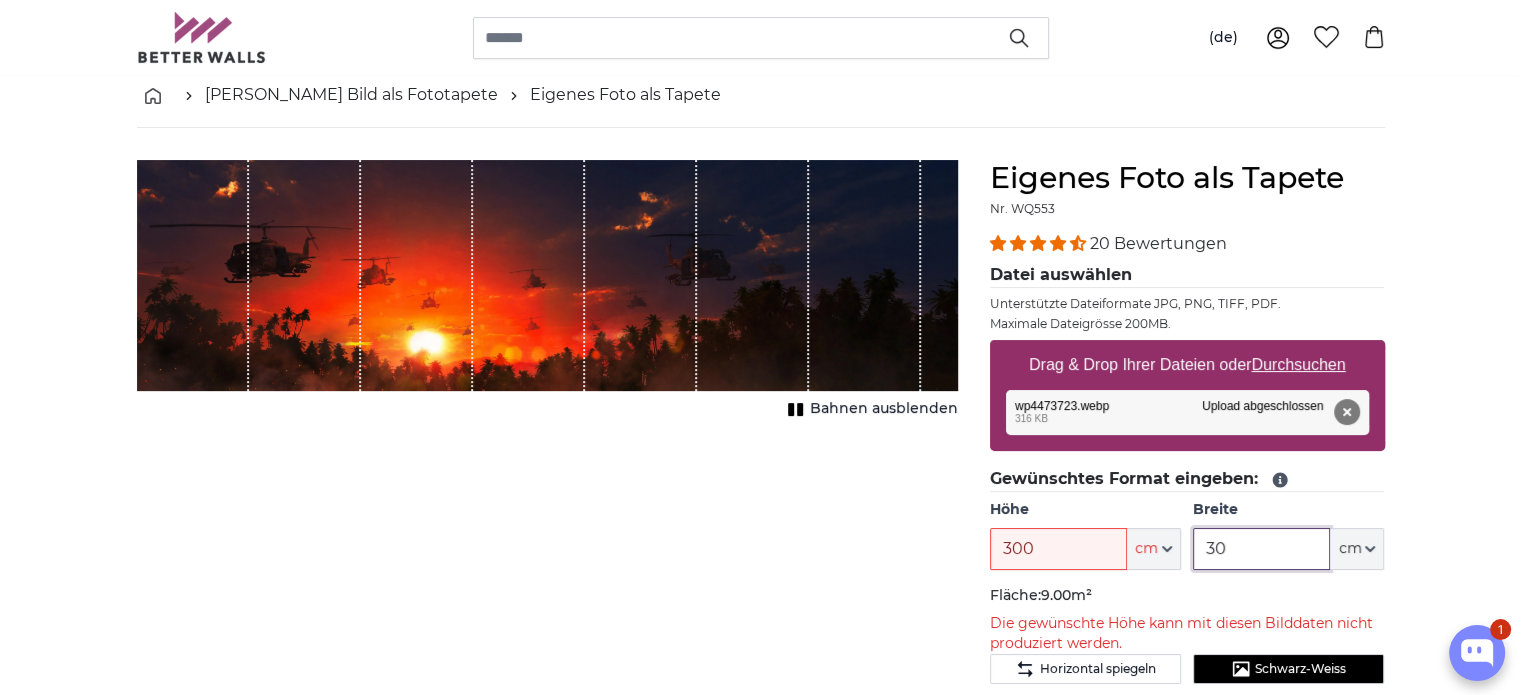 type on "3" 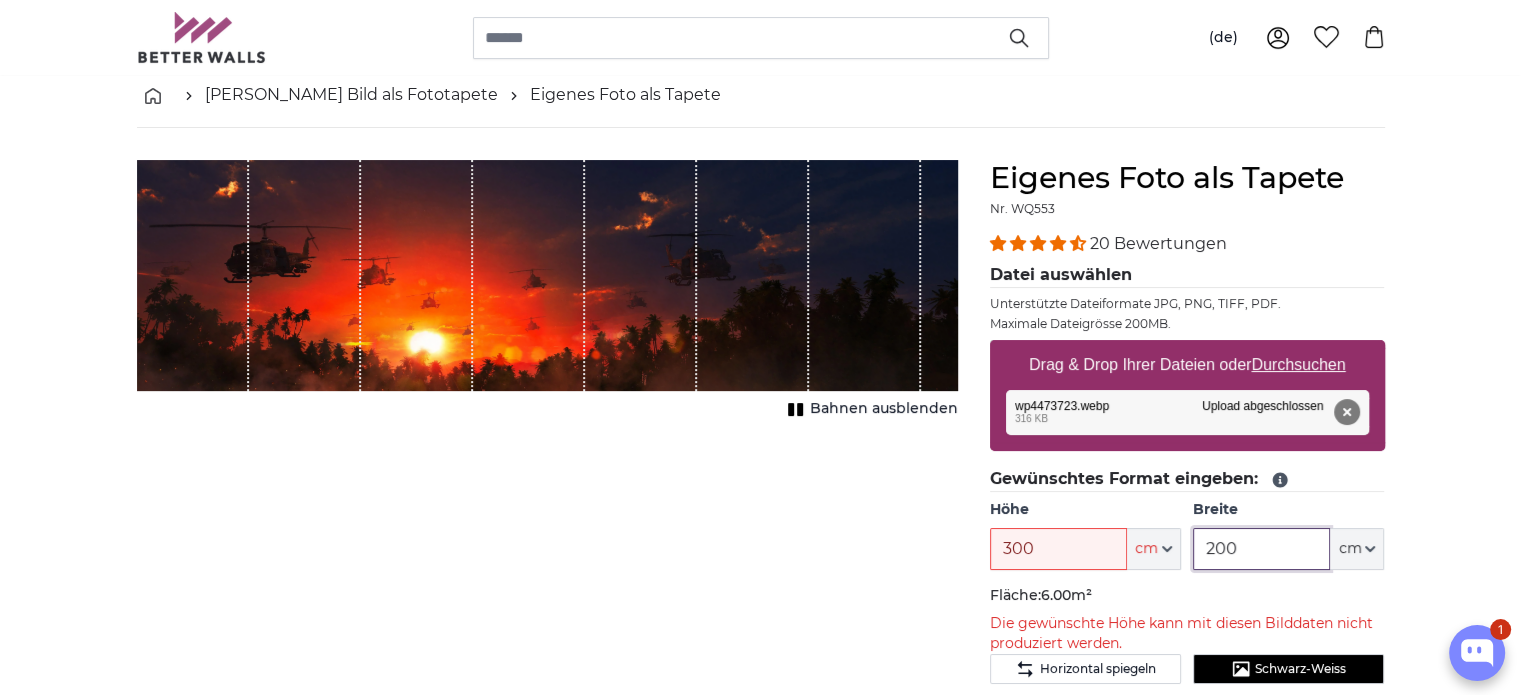 type on "200" 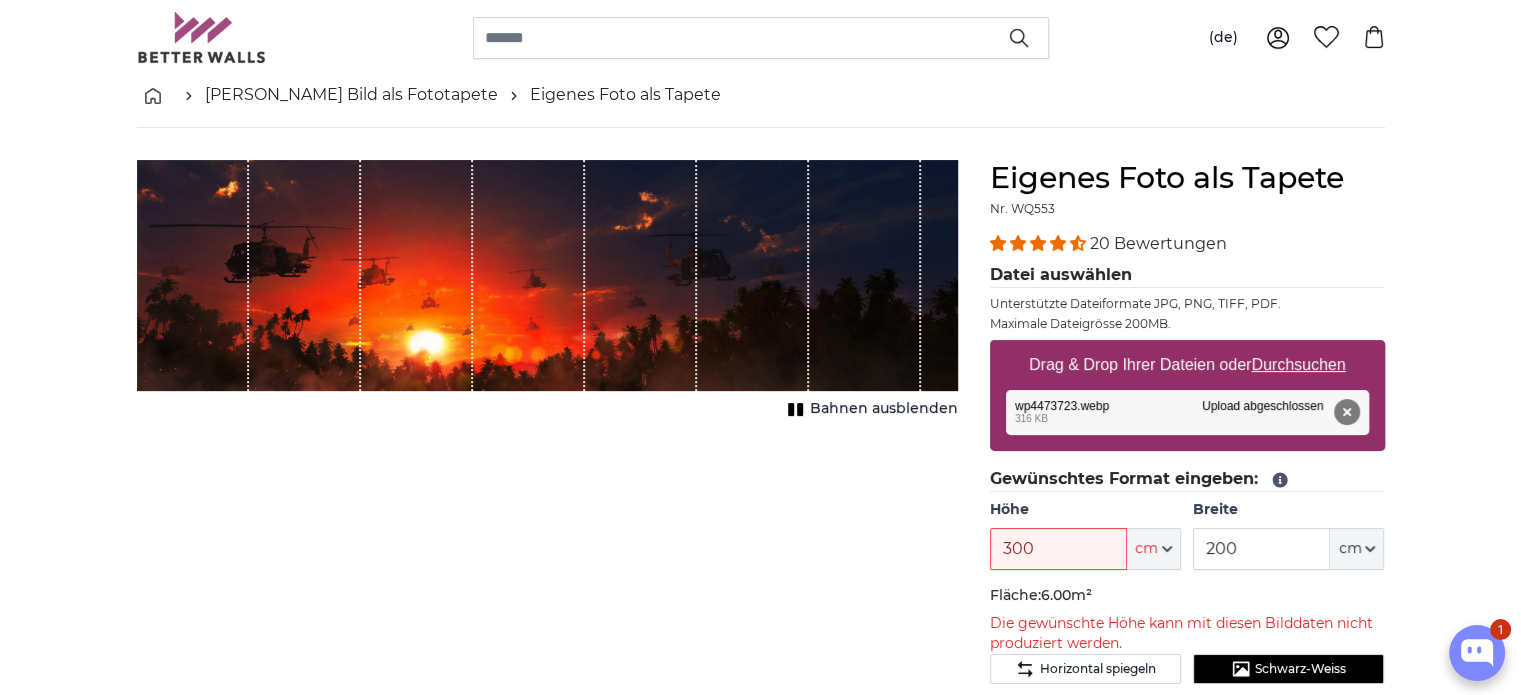 click on "Abbrechen
Bild zuschneiden
Bahnen ausblenden" at bounding box center [547, 680] 